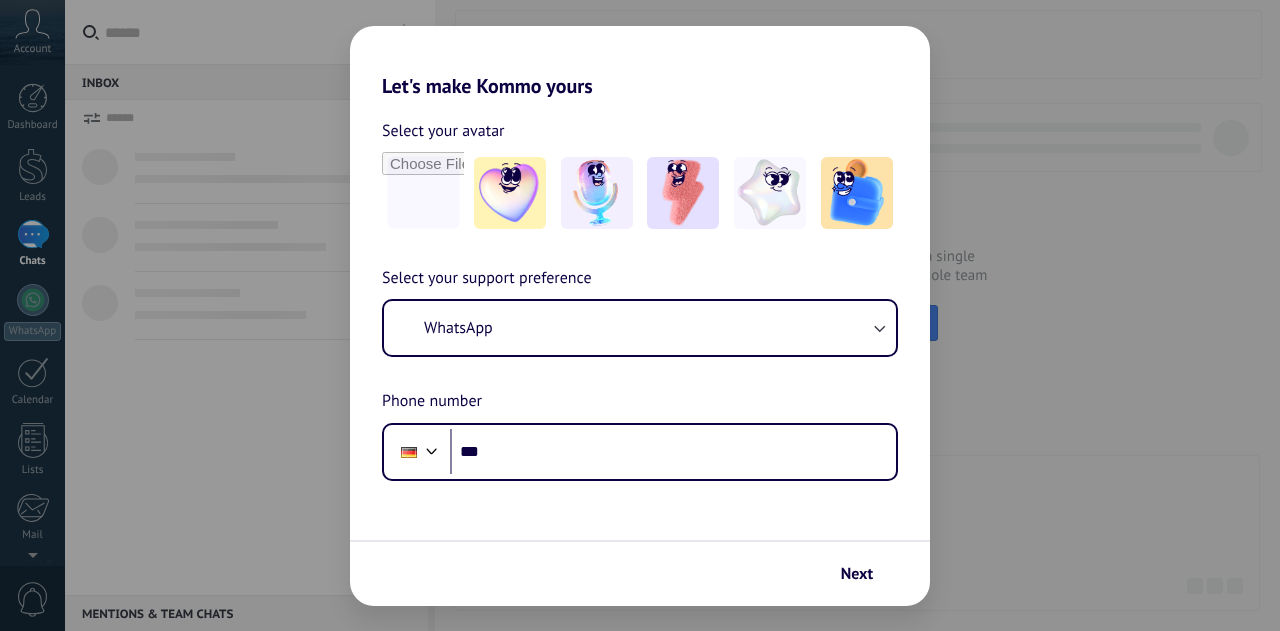 scroll, scrollTop: 0, scrollLeft: 0, axis: both 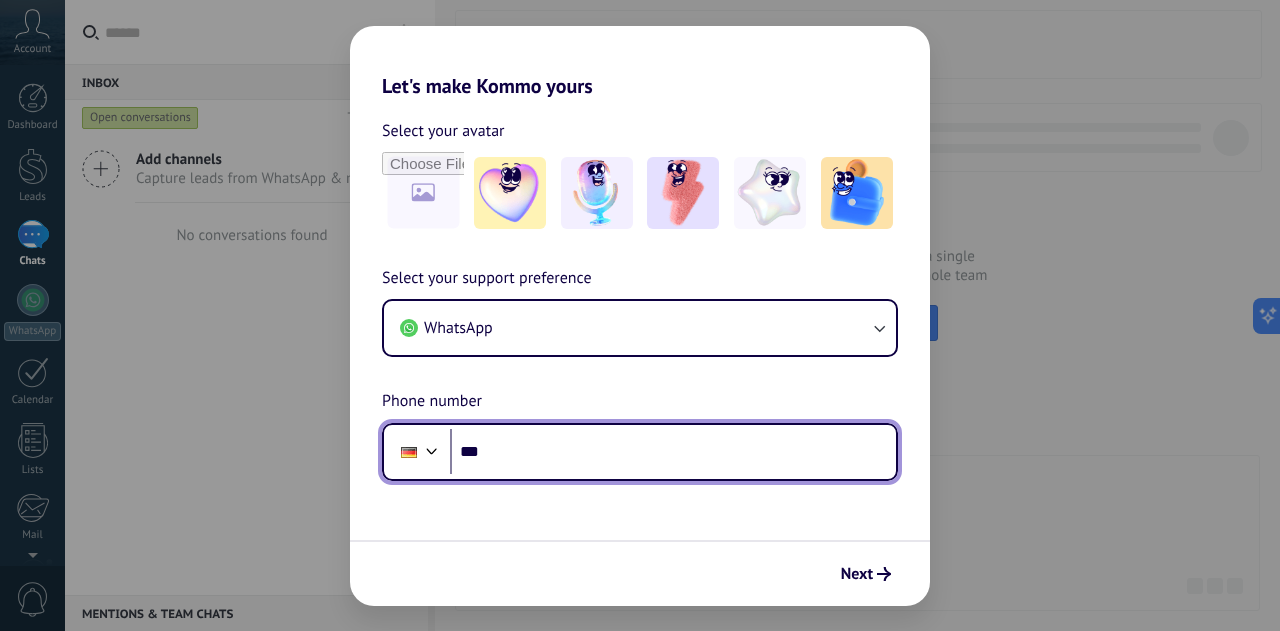 click at bounding box center [432, 449] 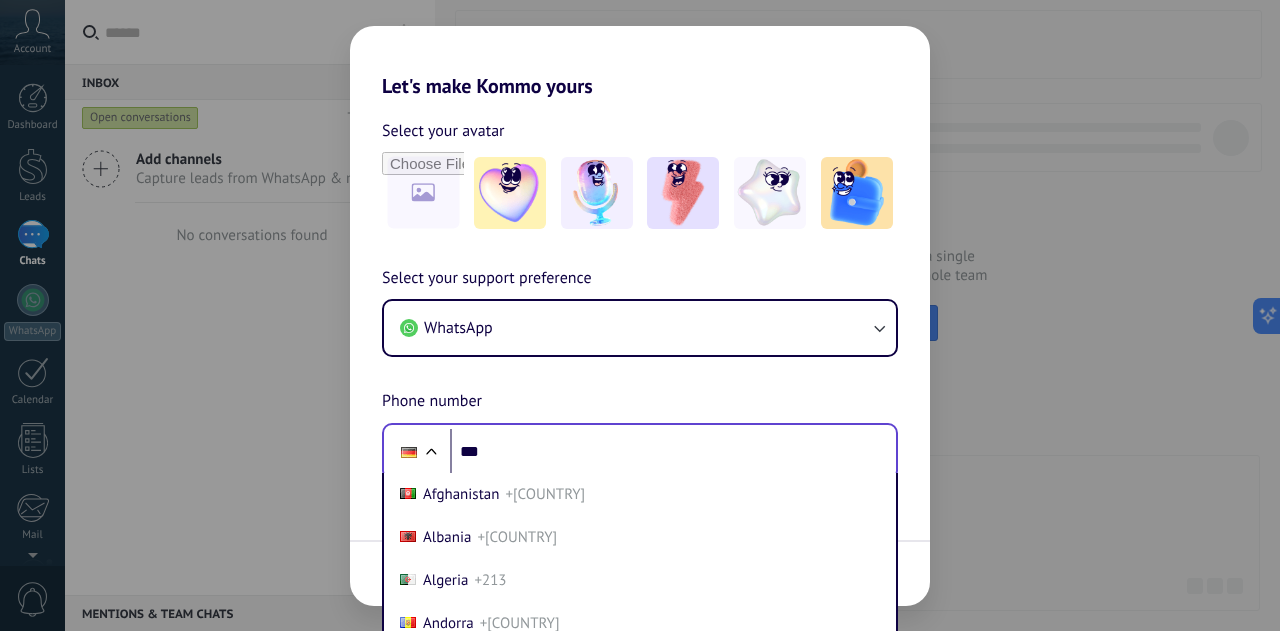 scroll, scrollTop: 79, scrollLeft: 0, axis: vertical 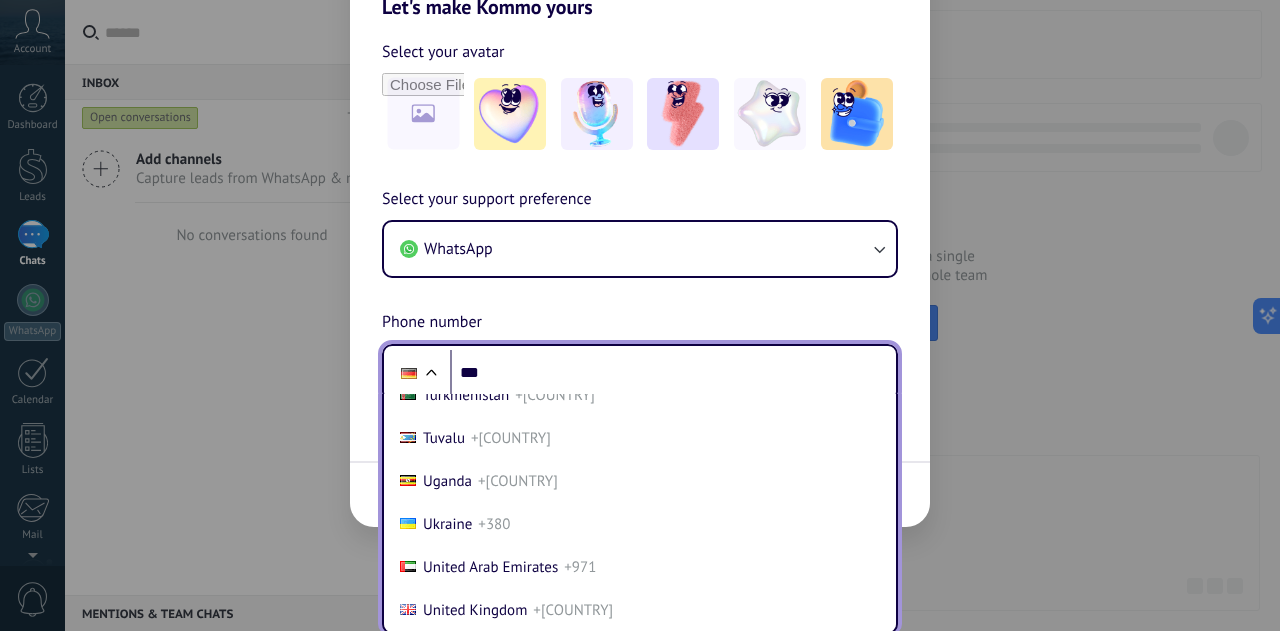 click on "Turkey +[COUNTRY]" at bounding box center (640, 352) 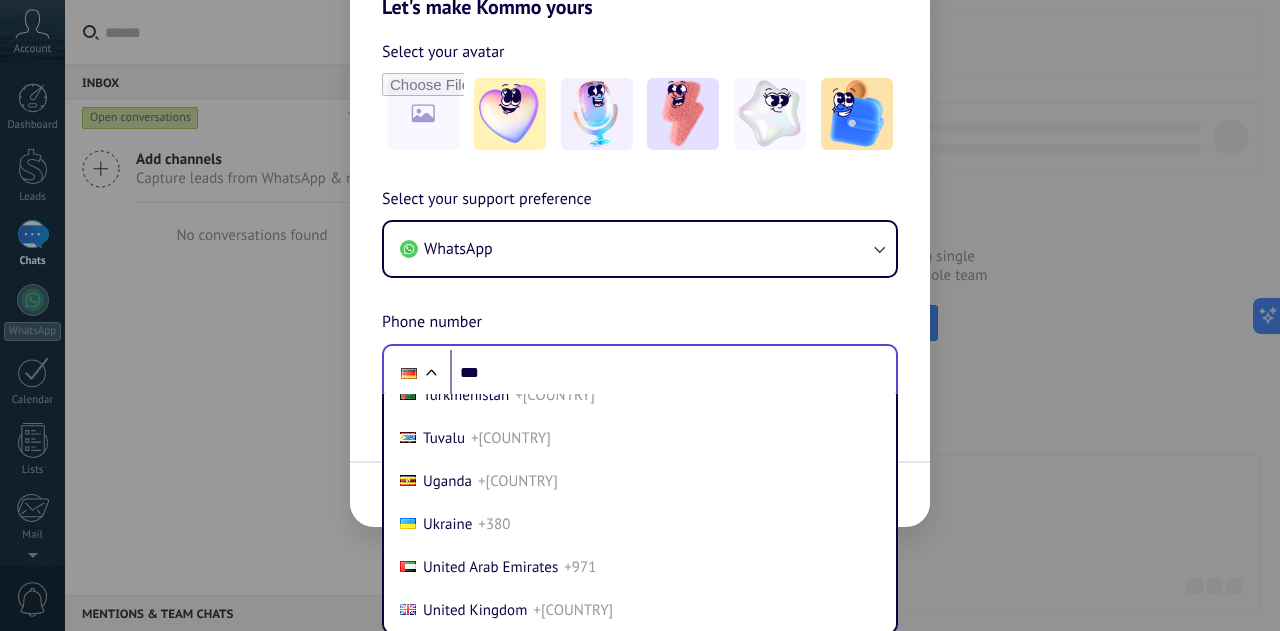 scroll, scrollTop: 0, scrollLeft: 0, axis: both 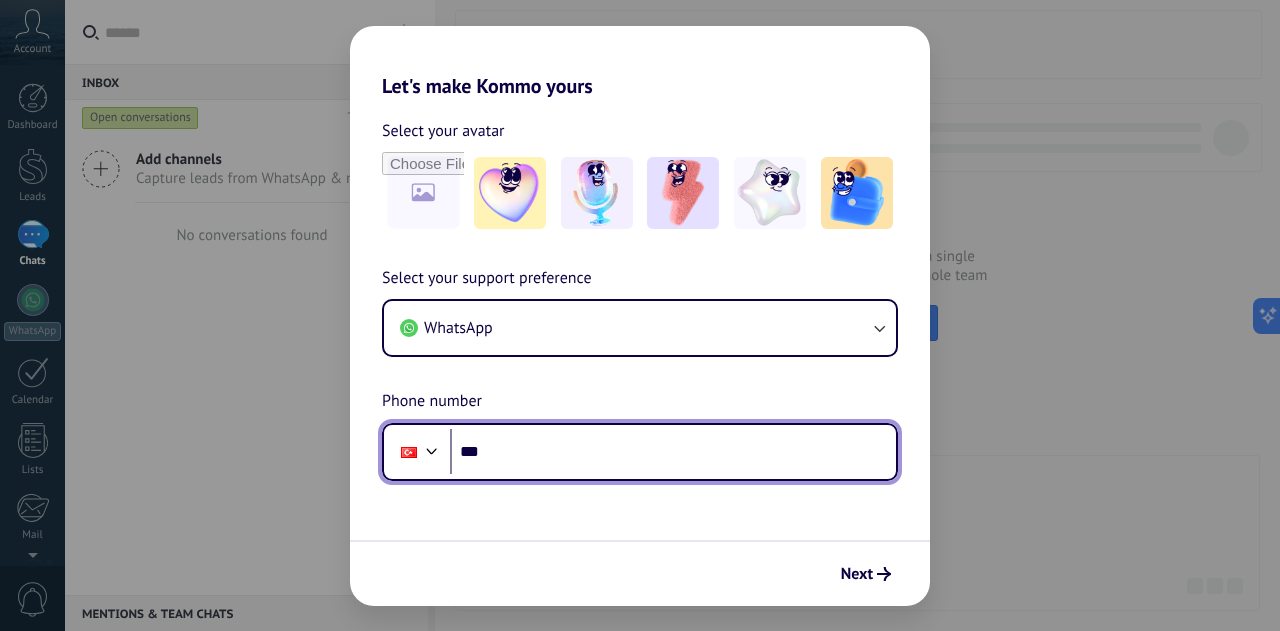 click on "***" at bounding box center [673, 452] 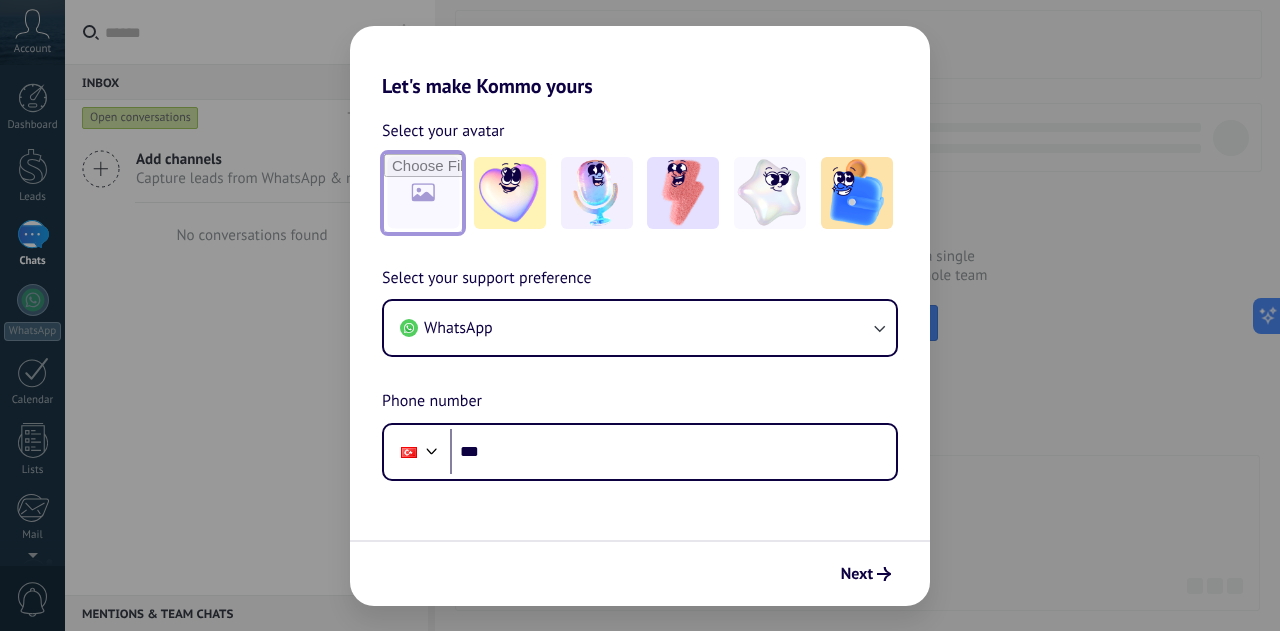 click at bounding box center (423, 193) 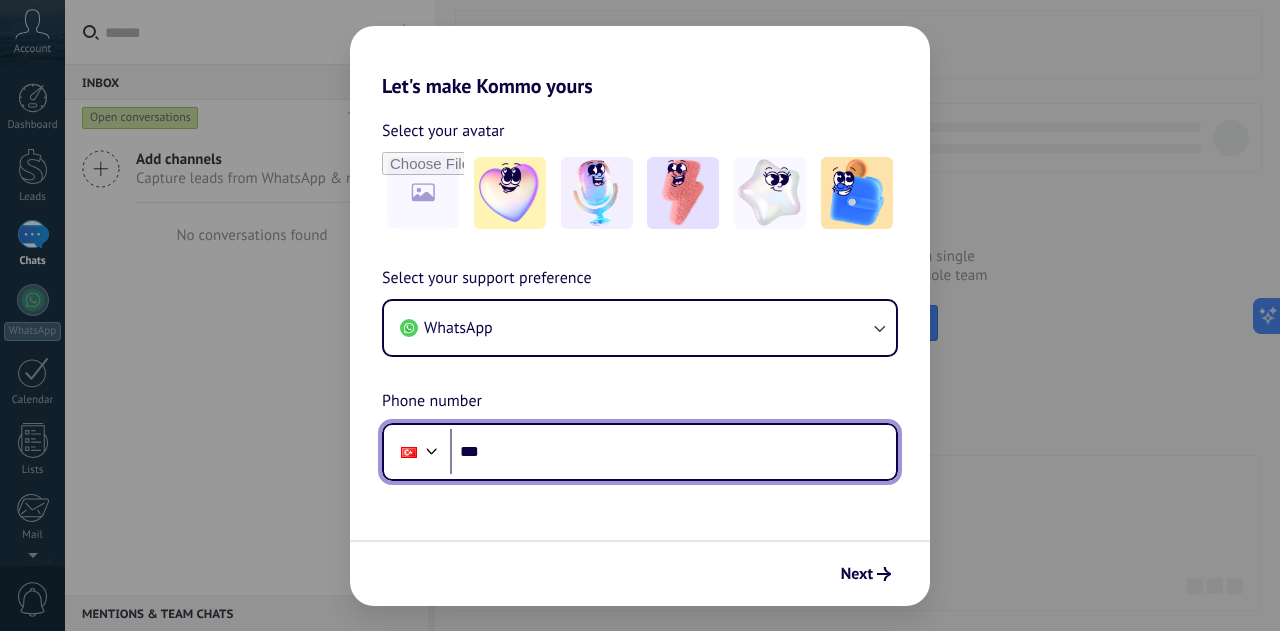 click on "***" at bounding box center (673, 452) 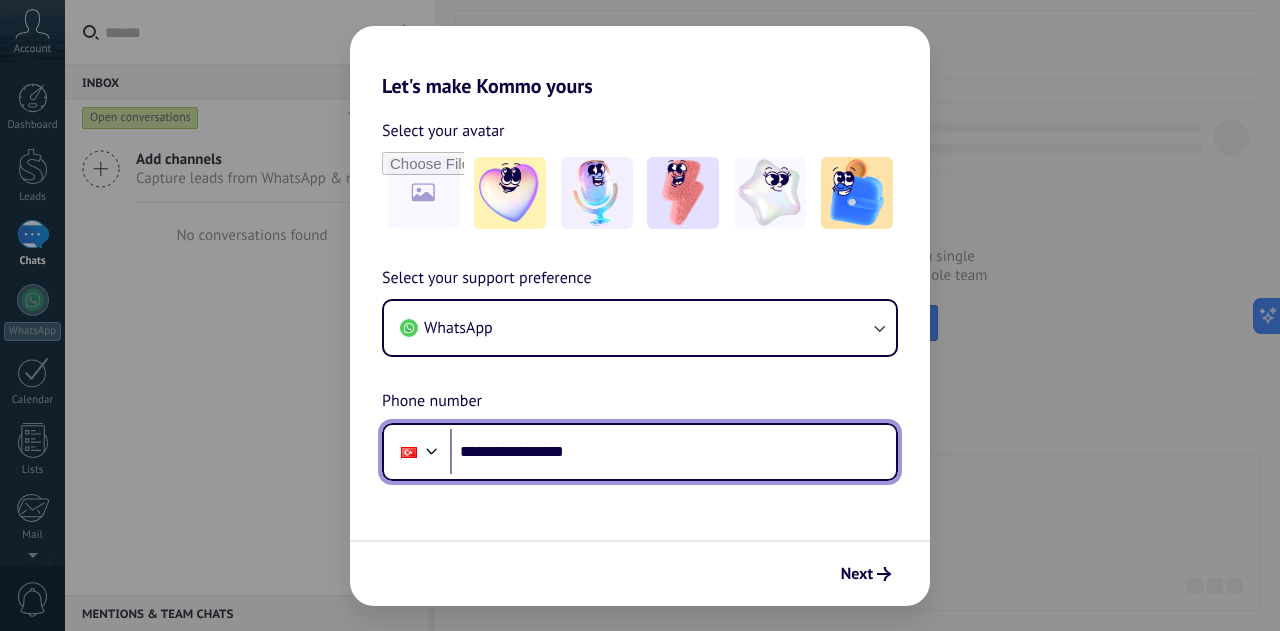 type on "**********" 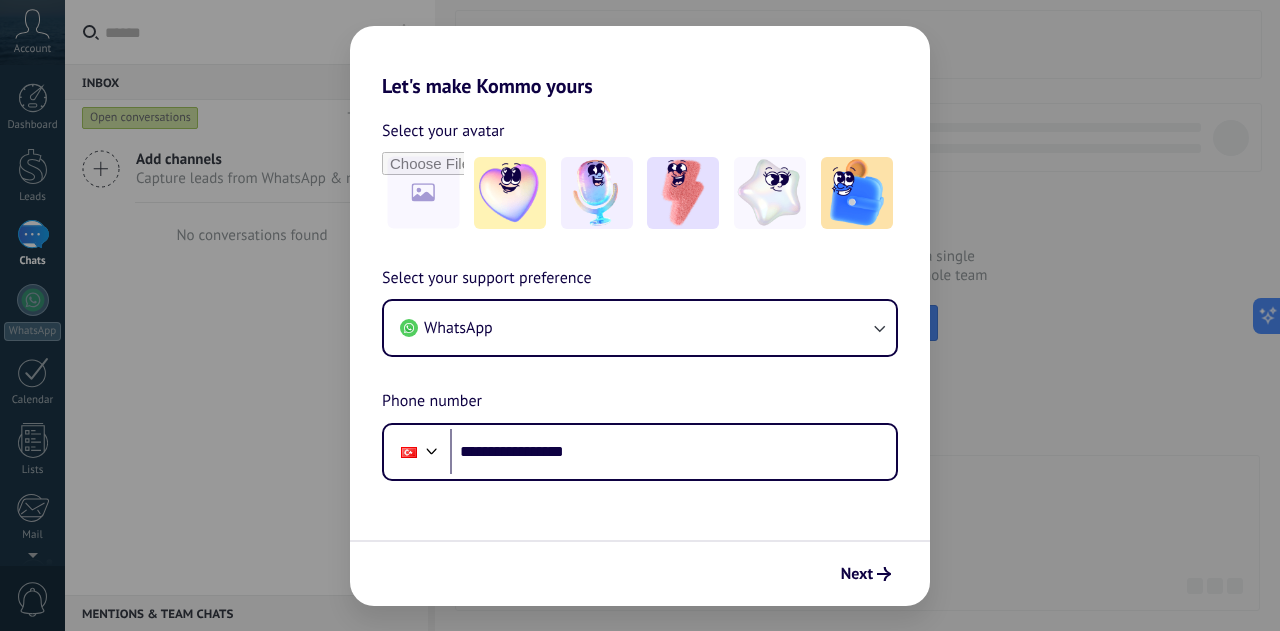 click on "**********" at bounding box center [640, 352] 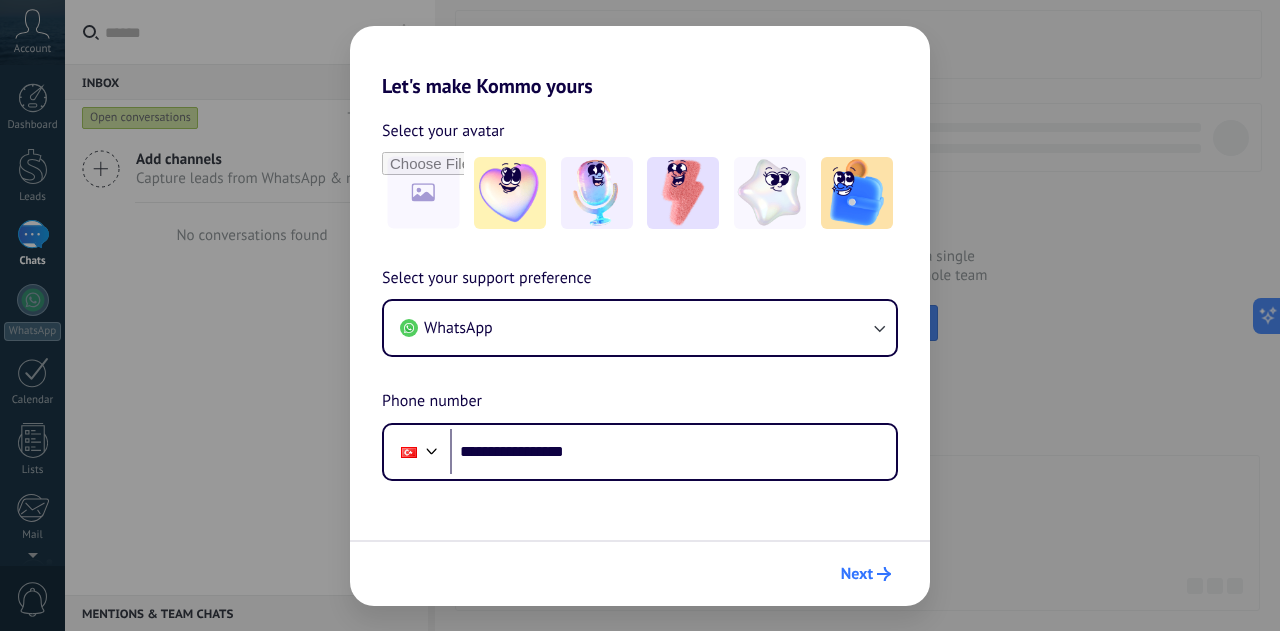 click on "Next" at bounding box center (857, 574) 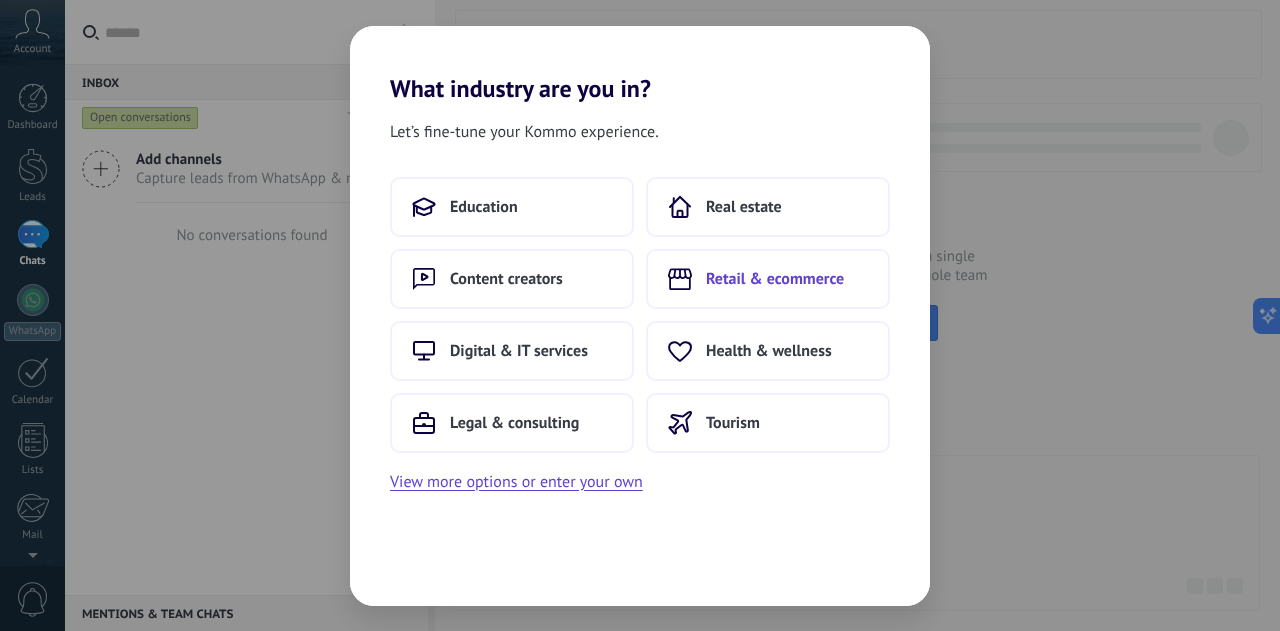 click on "Retail & ecommerce" at bounding box center (775, 279) 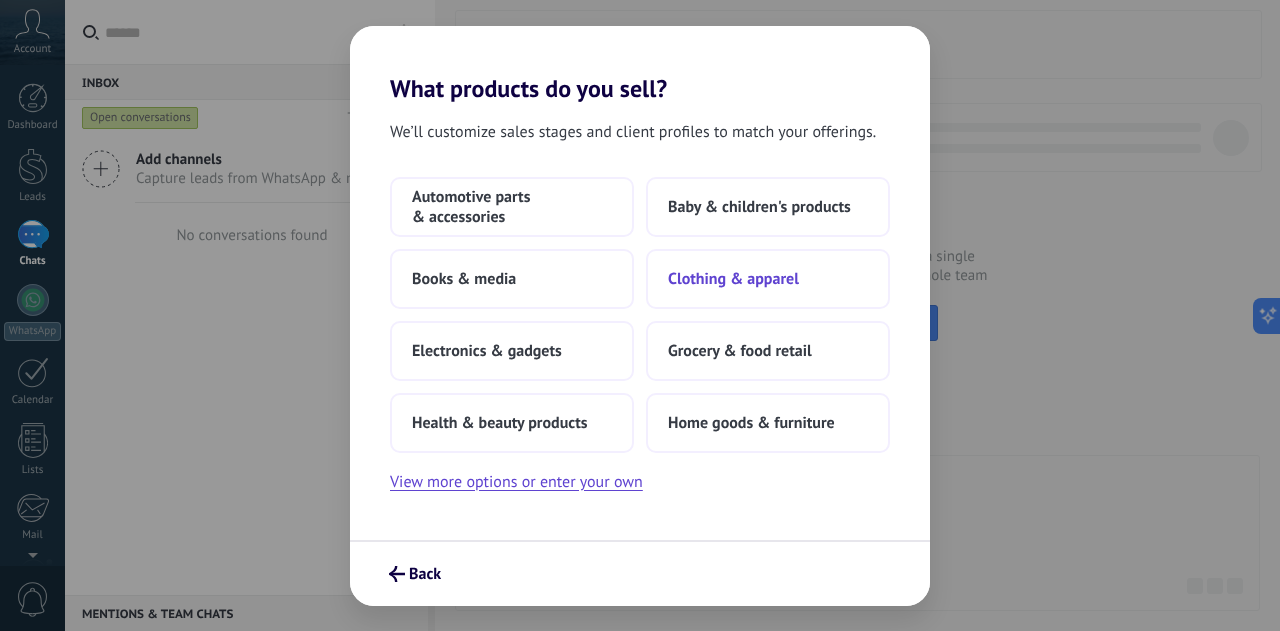 click on "Clothing & apparel" at bounding box center (733, 279) 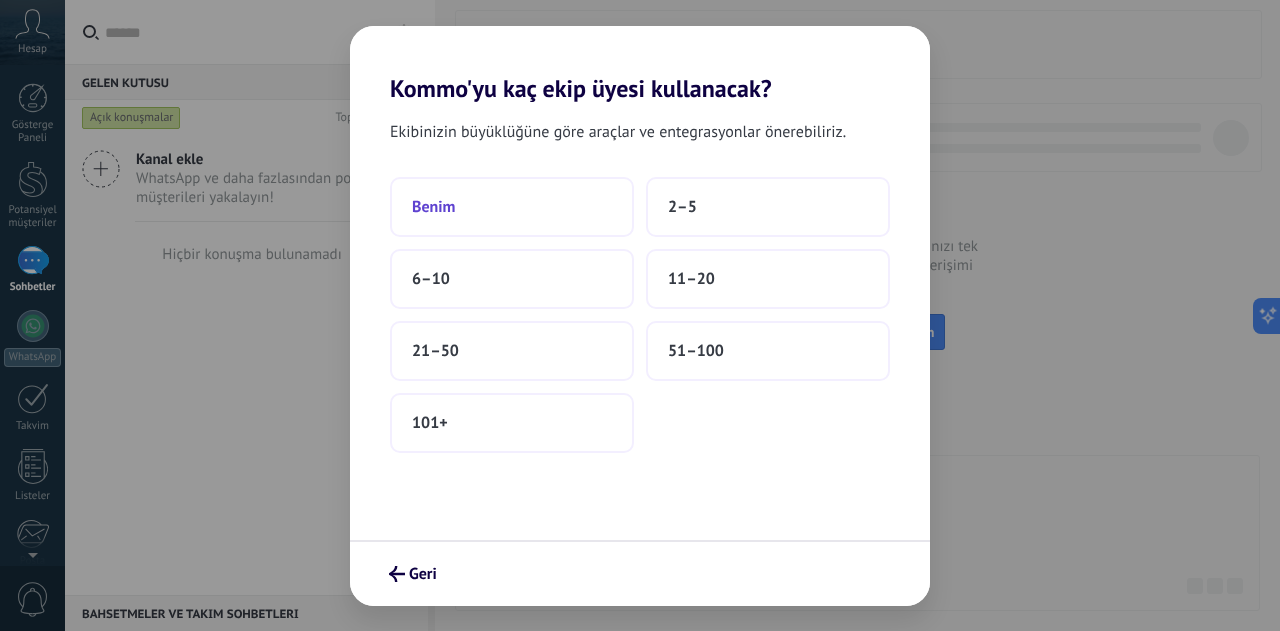 click on "Benim" at bounding box center [512, 207] 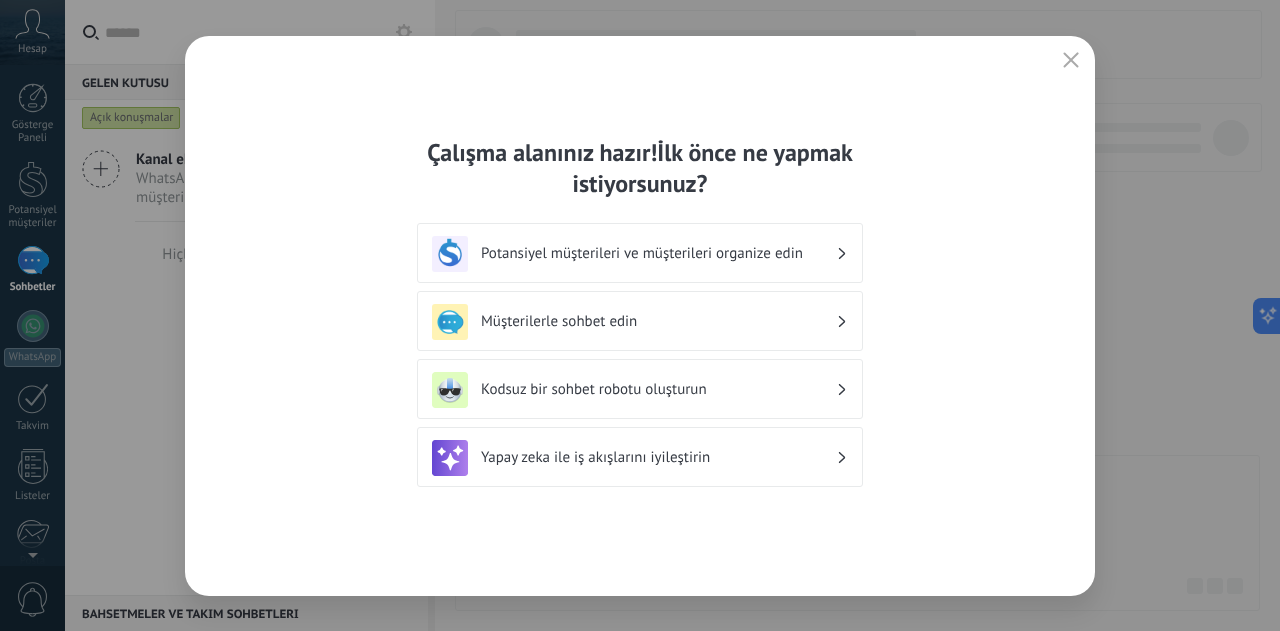click on "Kodsuz bir sohbet robotu oluşturun" at bounding box center (658, 389) 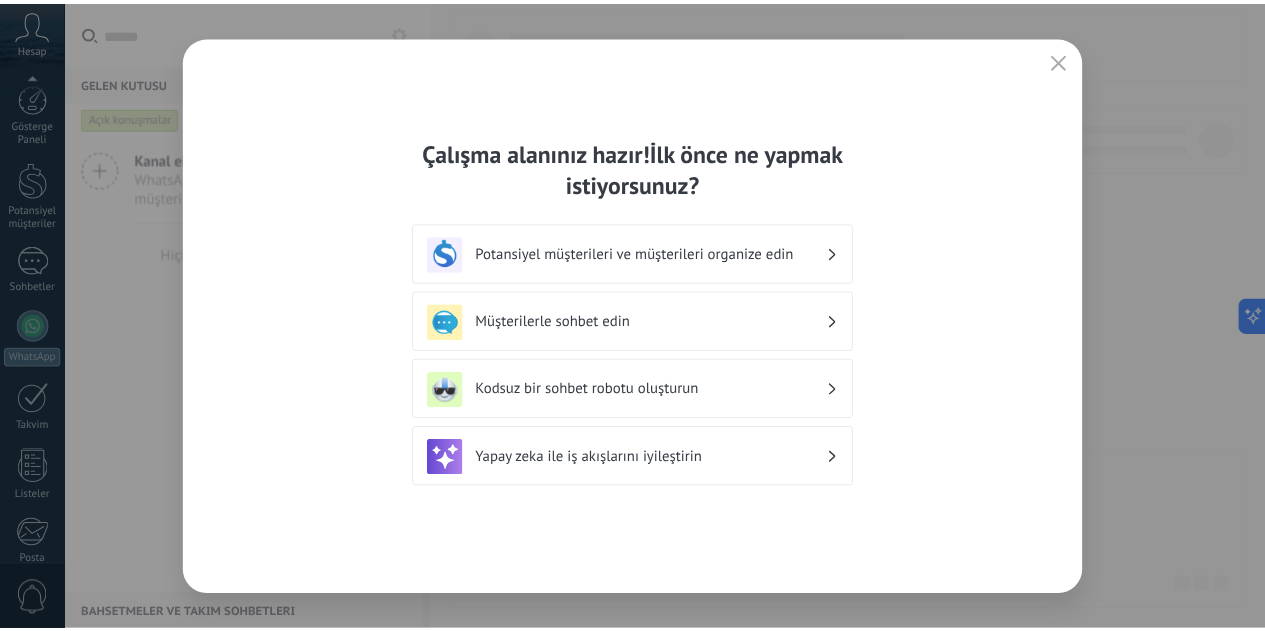 scroll, scrollTop: 240, scrollLeft: 0, axis: vertical 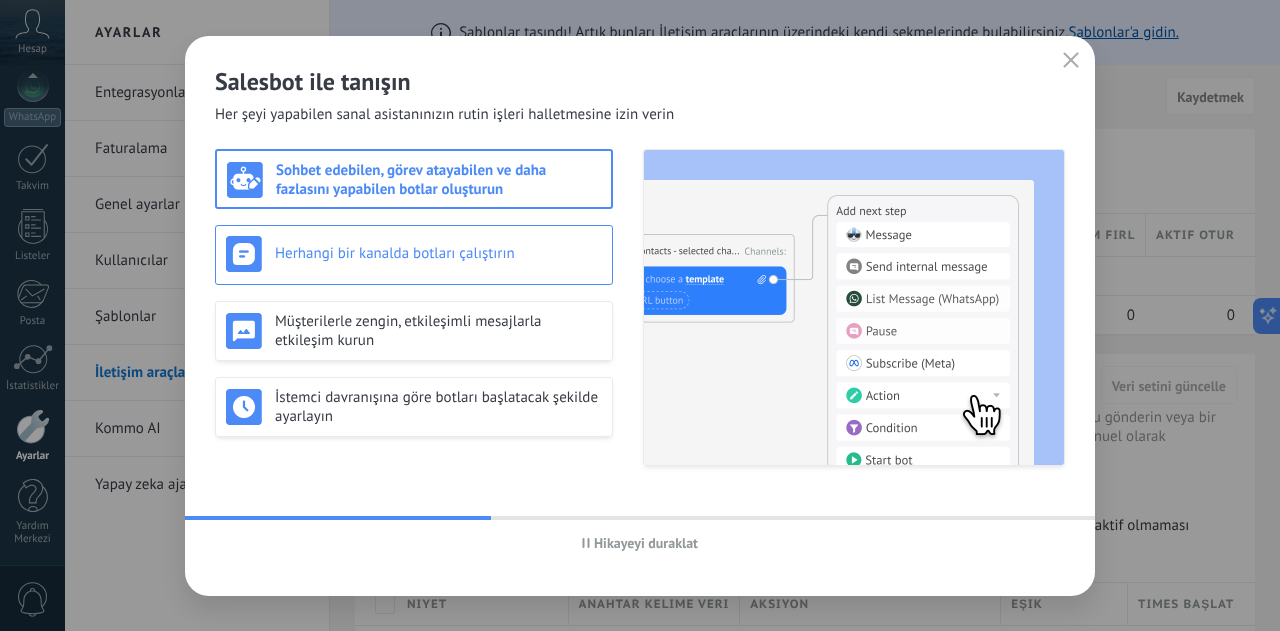 click on "Herhangi bir kanalda botları çalıştırın" at bounding box center [395, 253] 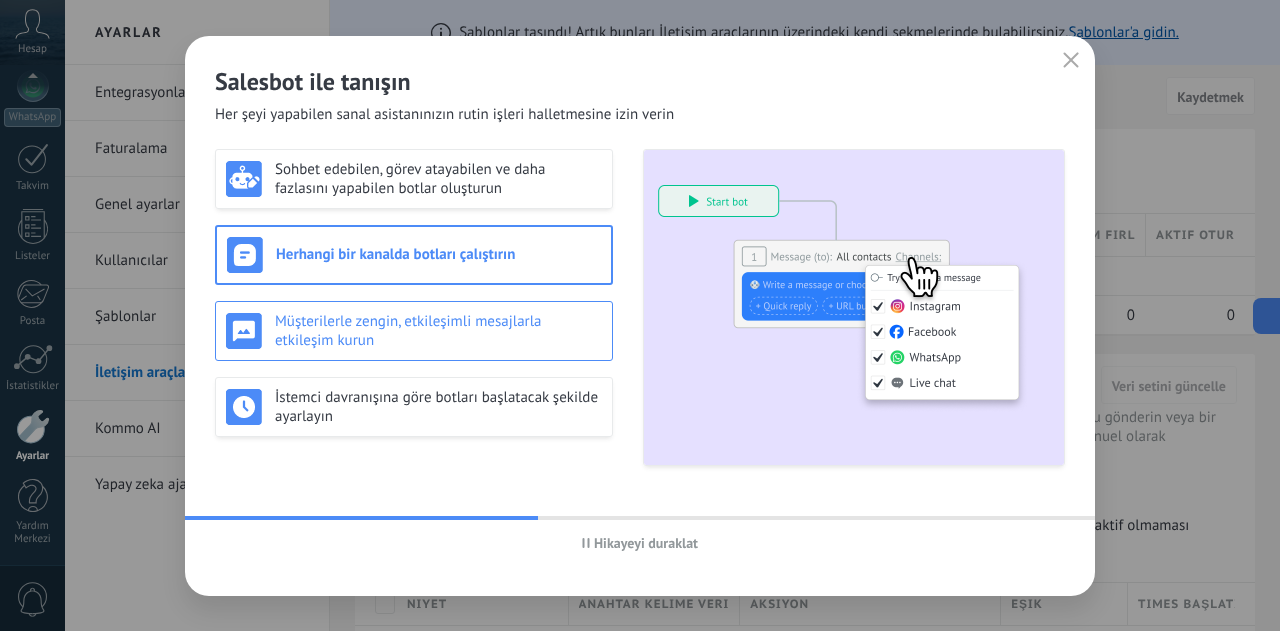 click on "Müşterilerle zengin, etkileşimli mesajlarla etkileşim kurun" at bounding box center (408, 331) 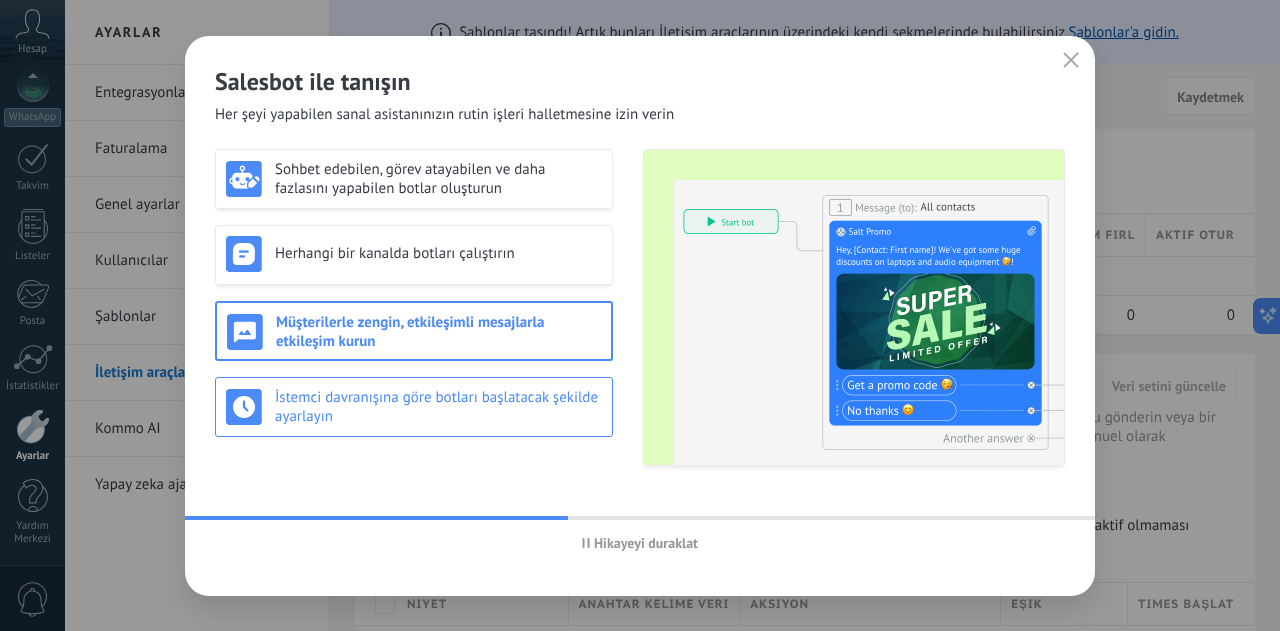 click on "İstemci davranışına göre botları başlatacak şekilde ayarlayın" at bounding box center (414, 407) 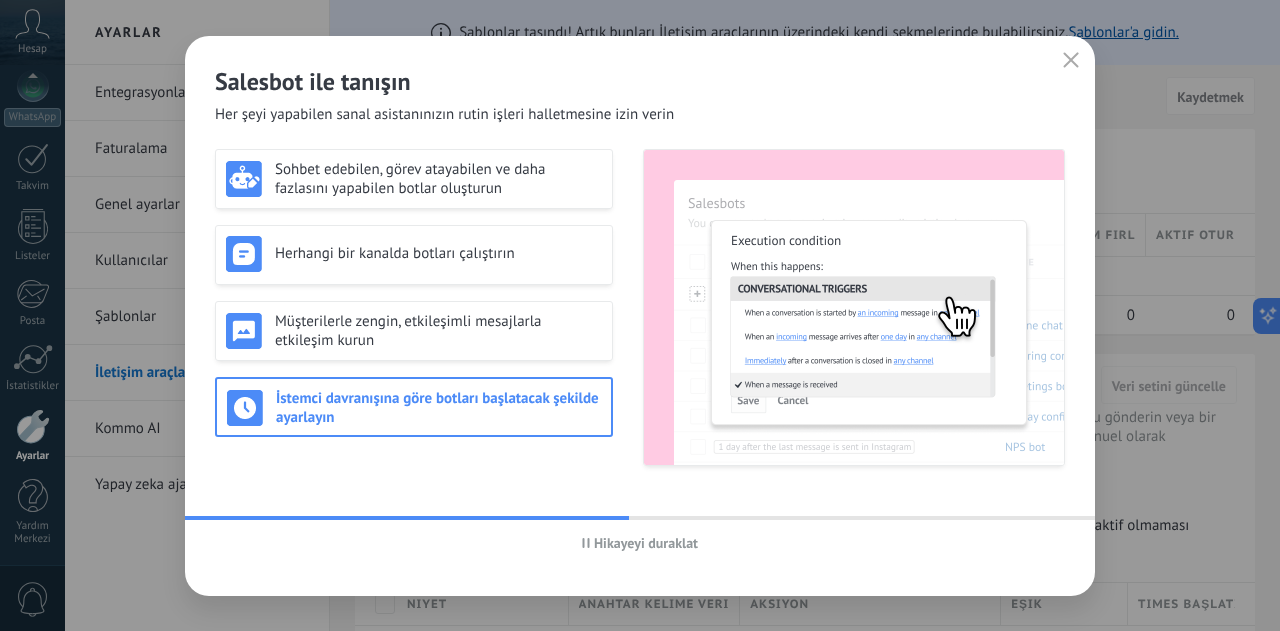 click on "Salesbot ile tanışın Her şeyi yapabilen sanal asistanınızın rutin işleri halletmesine izin verin Sohbet edebilen, görev atayabilen ve daha fazlasını yapabilen botlar oluşturun Herhangi bir kanalda botları çalıştırın Müşterilerle zengin, etkileşimli mesajlarla etkileşim kurun İstemci davranışına göre botları başlatacak şekilde ayarlayın Hikayeyi duraklat" at bounding box center (640, 316) 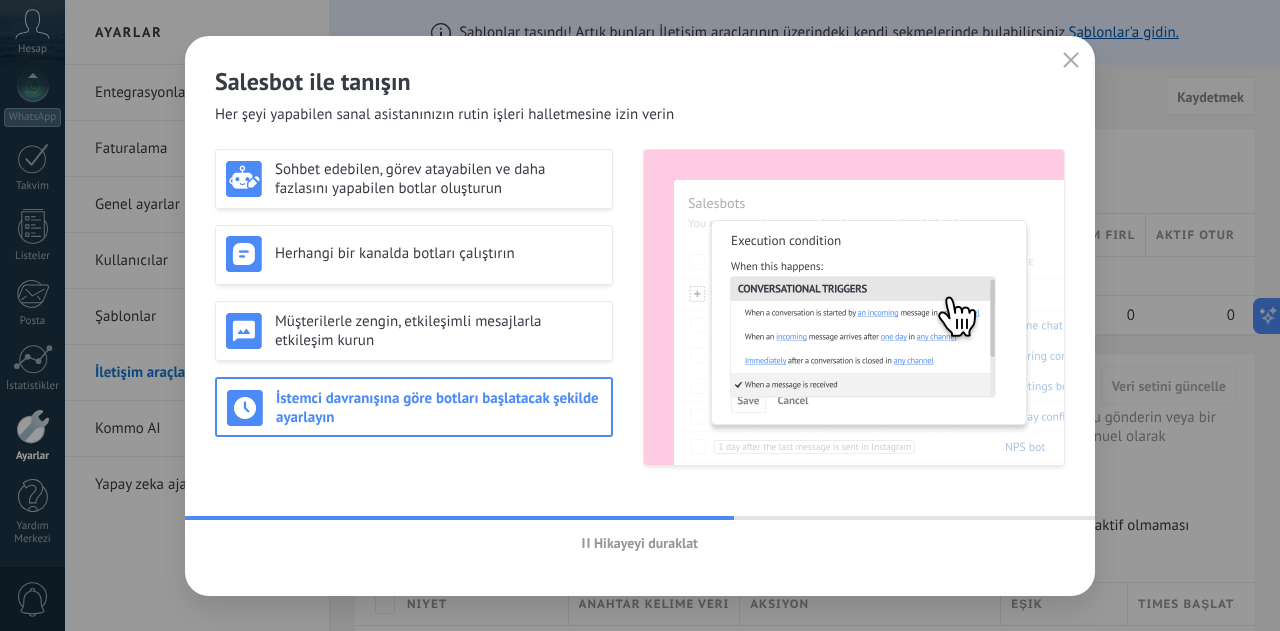 click on "Hikayeyi duraklat" at bounding box center (640, 543) 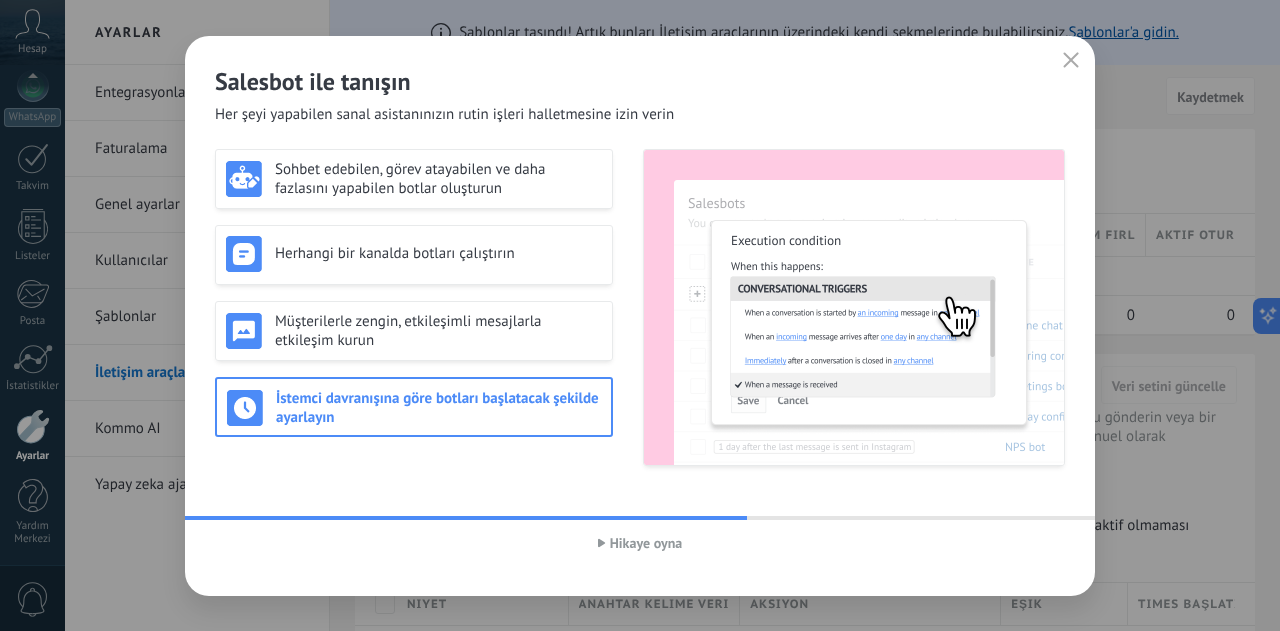 click on "Hikaye oyna" at bounding box center (646, 543) 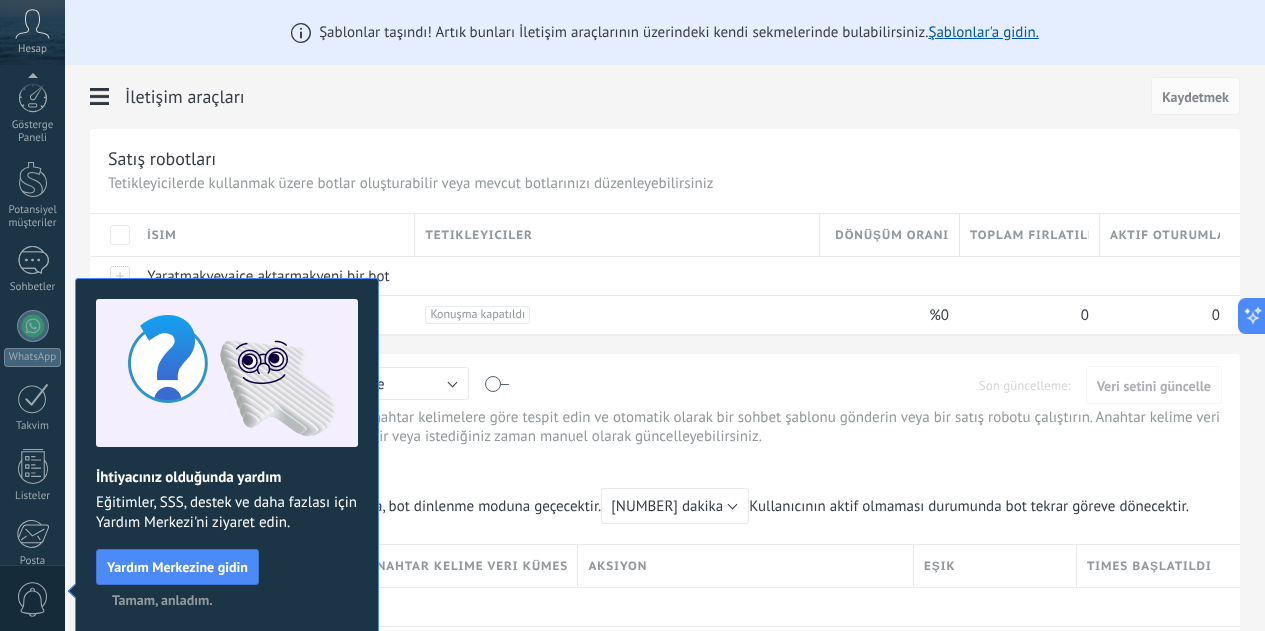 scroll, scrollTop: 240, scrollLeft: 0, axis: vertical 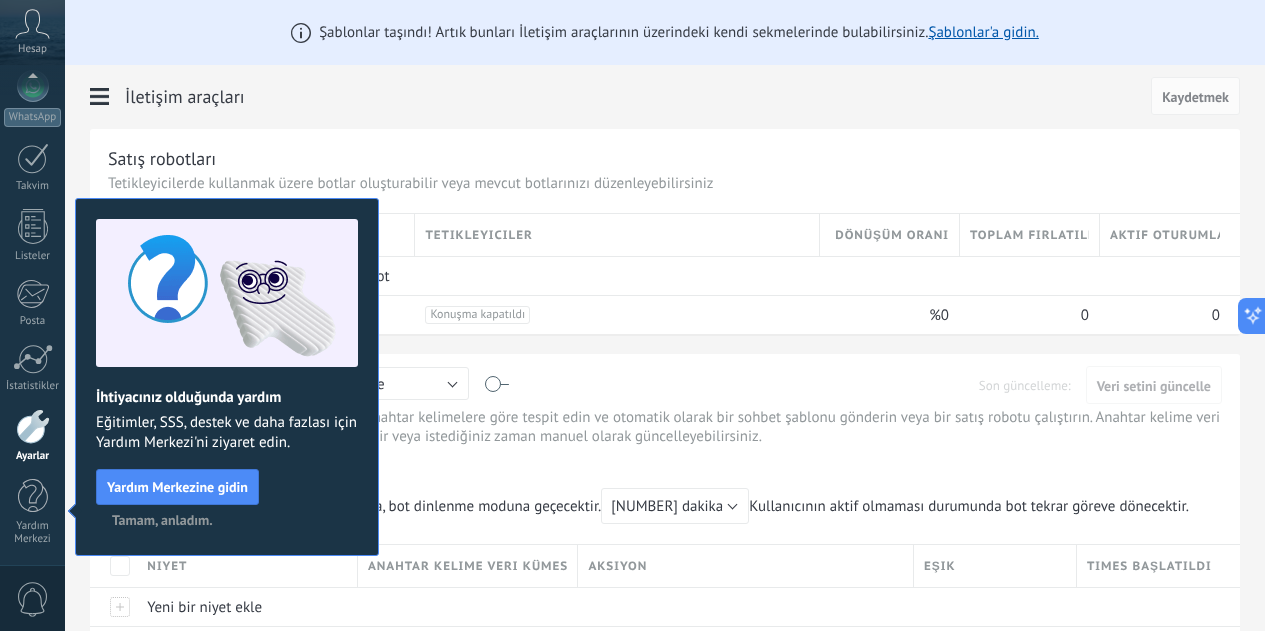 click on "Tamam, anladım." at bounding box center [162, 520] 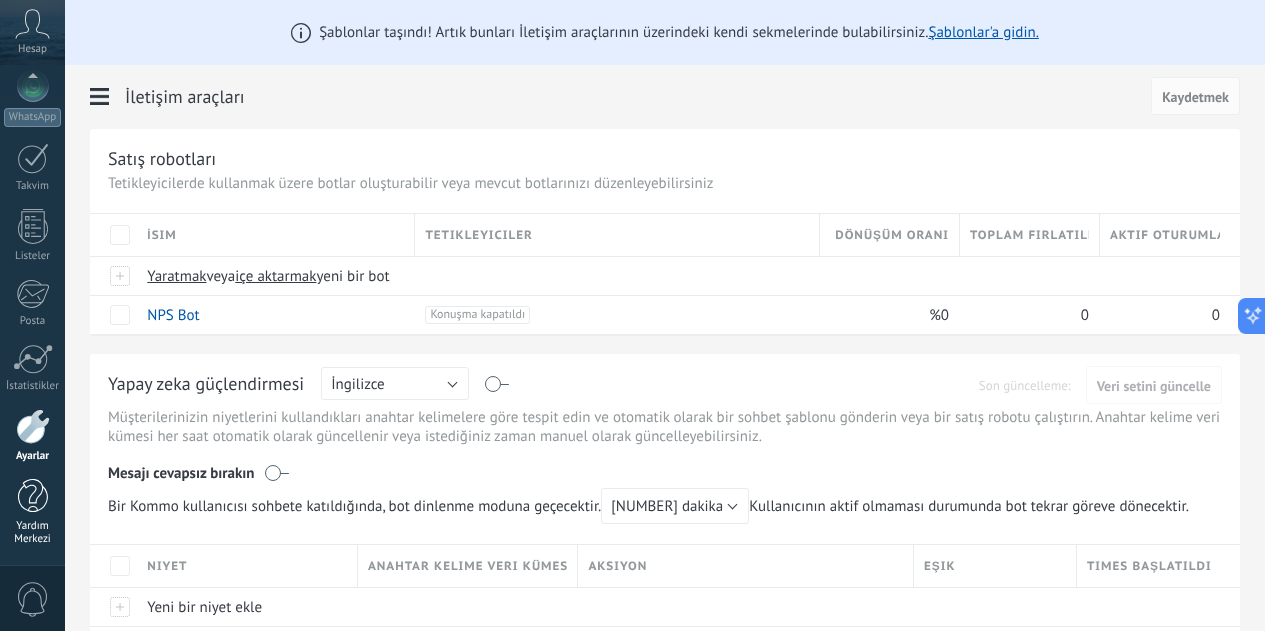 click on "Yardım Merkezi" at bounding box center [32, 512] 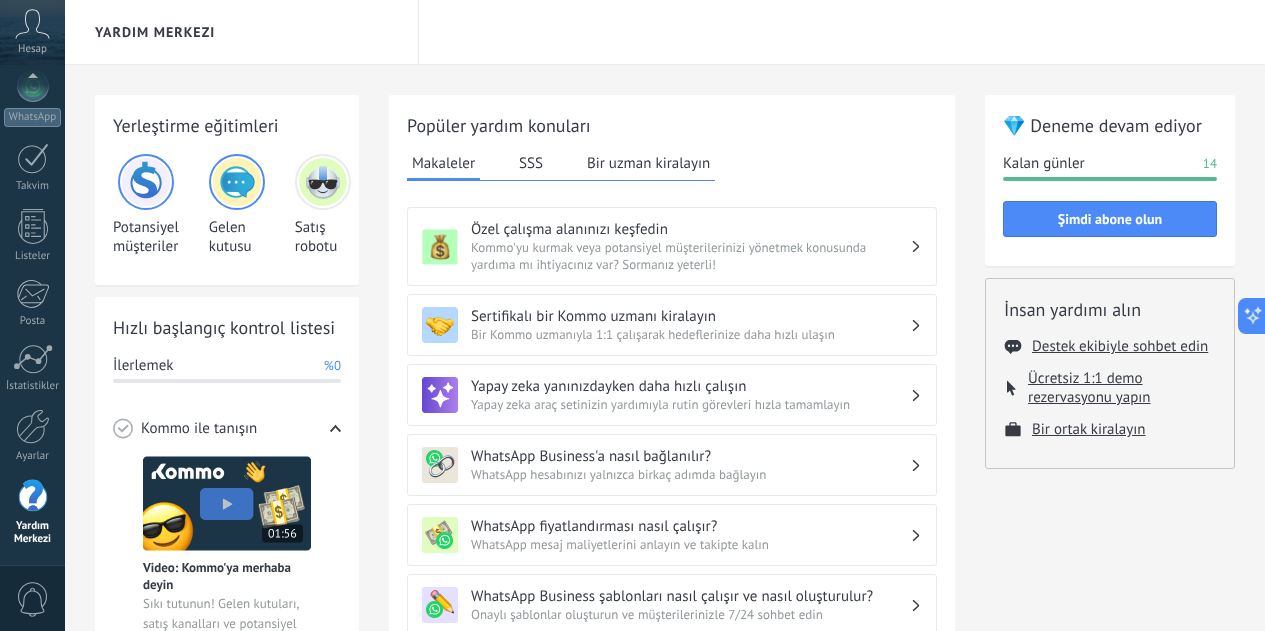 click 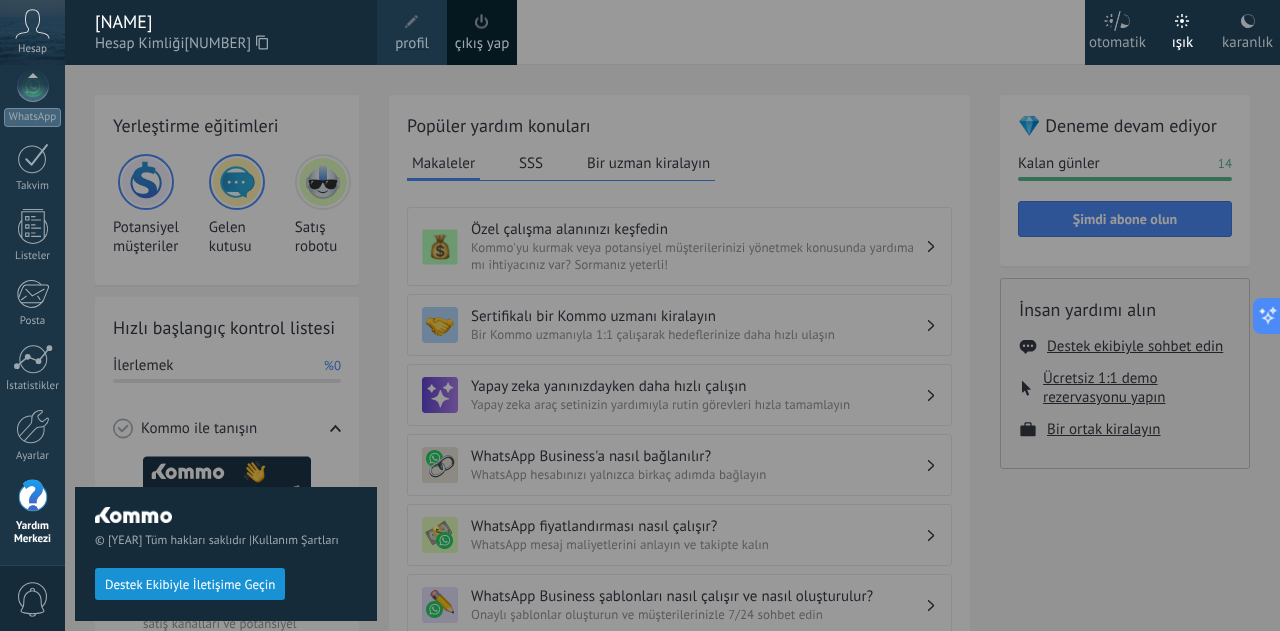 click on "profil" at bounding box center [412, 32] 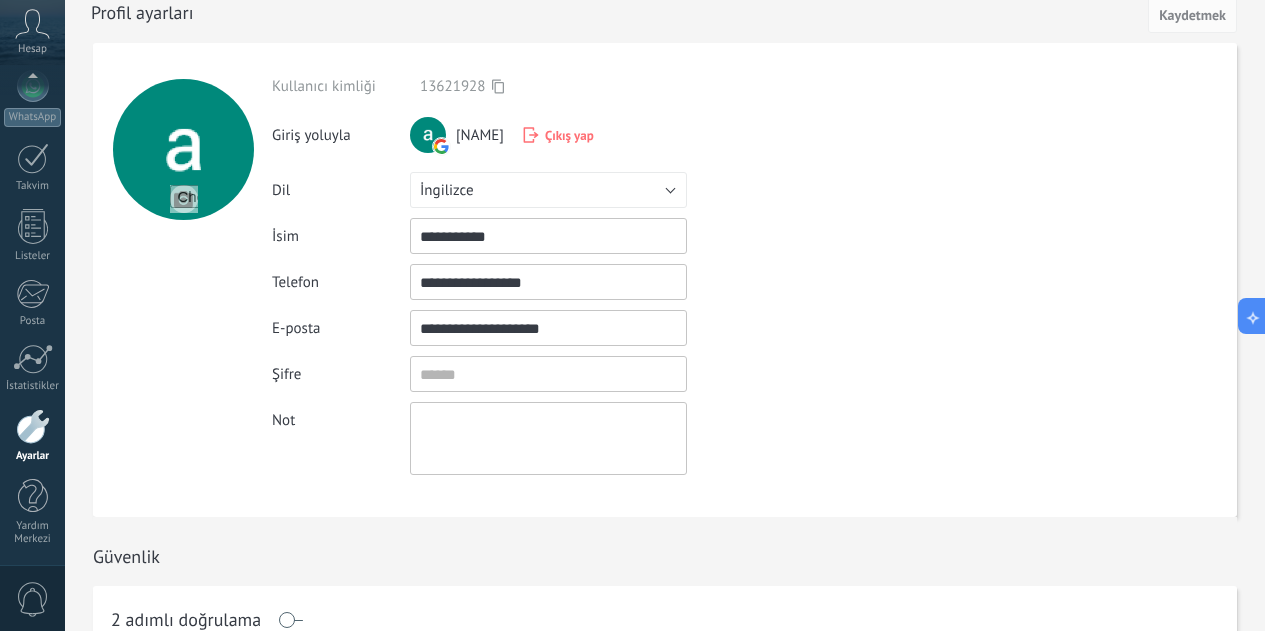 scroll, scrollTop: 0, scrollLeft: 0, axis: both 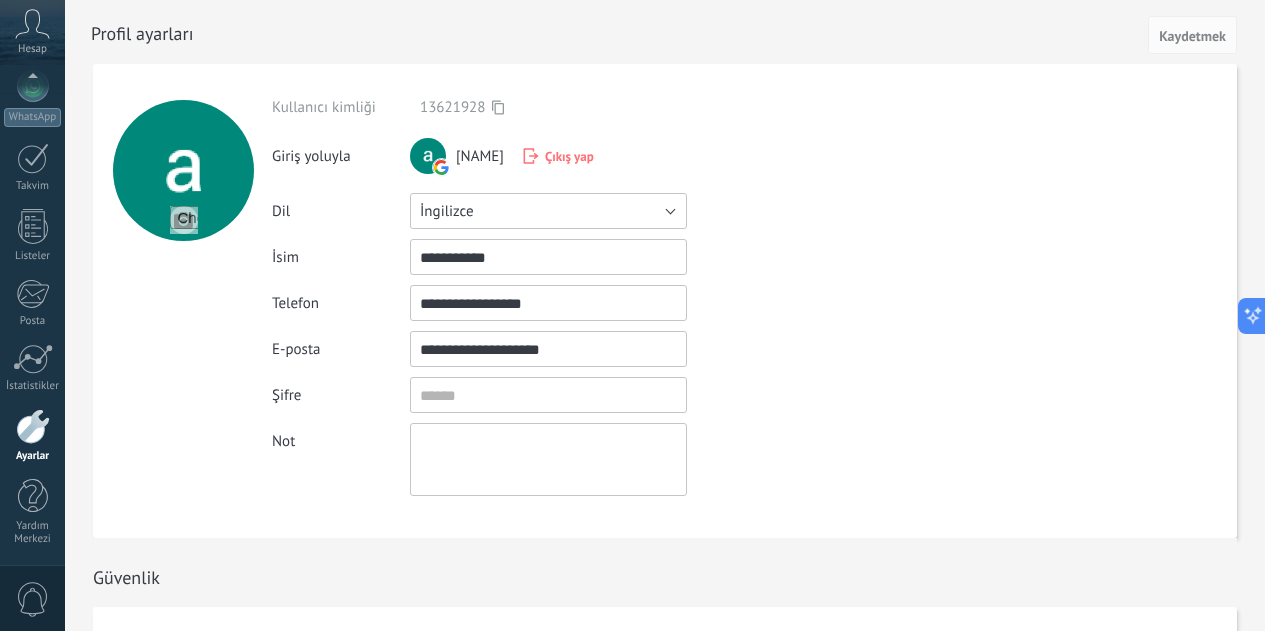 click on "İngilizce" at bounding box center [447, 211] 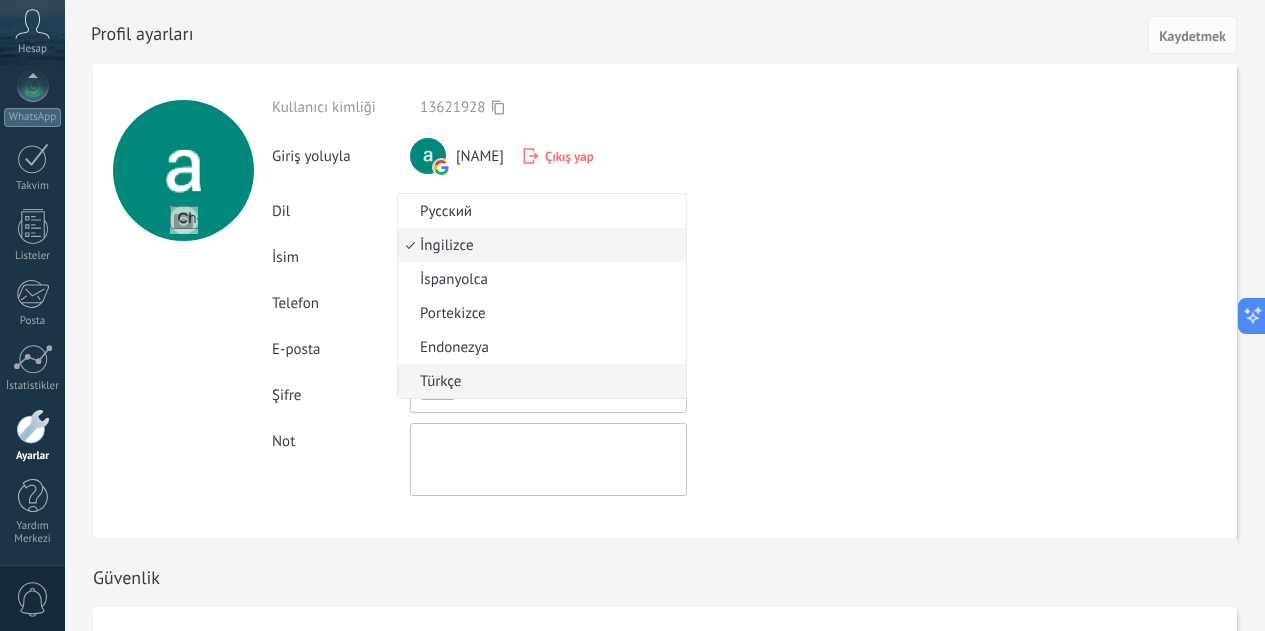 click on "Türkçe" at bounding box center [539, 381] 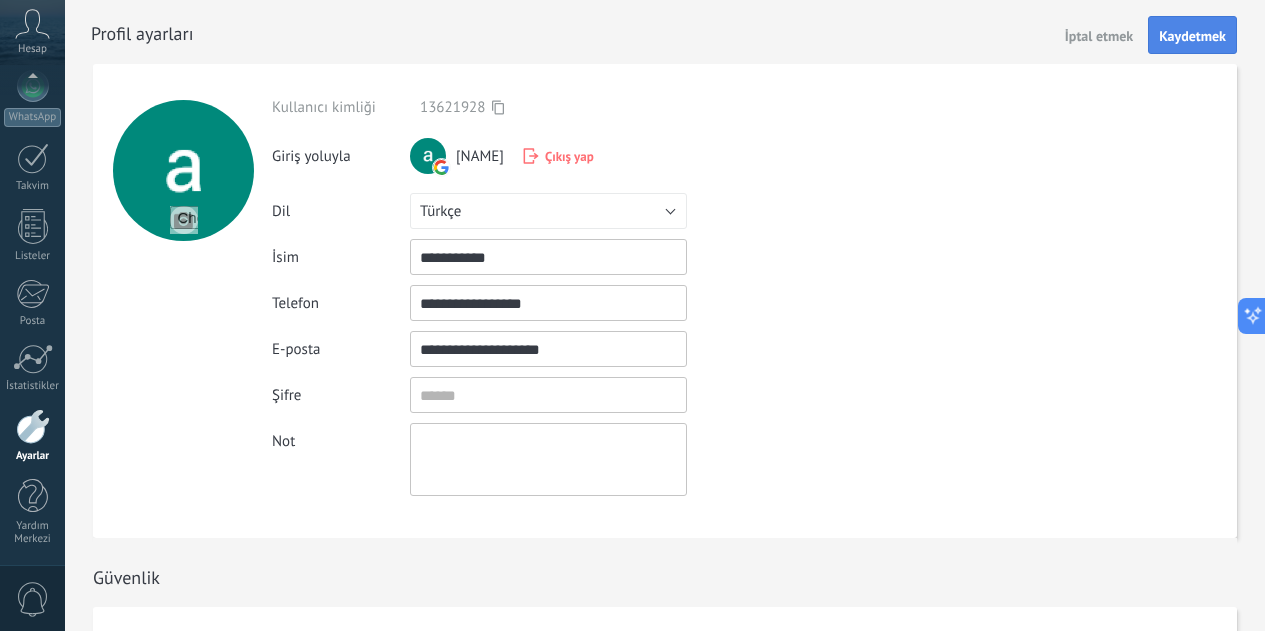 click on "Kaydetmek" at bounding box center [1192, 35] 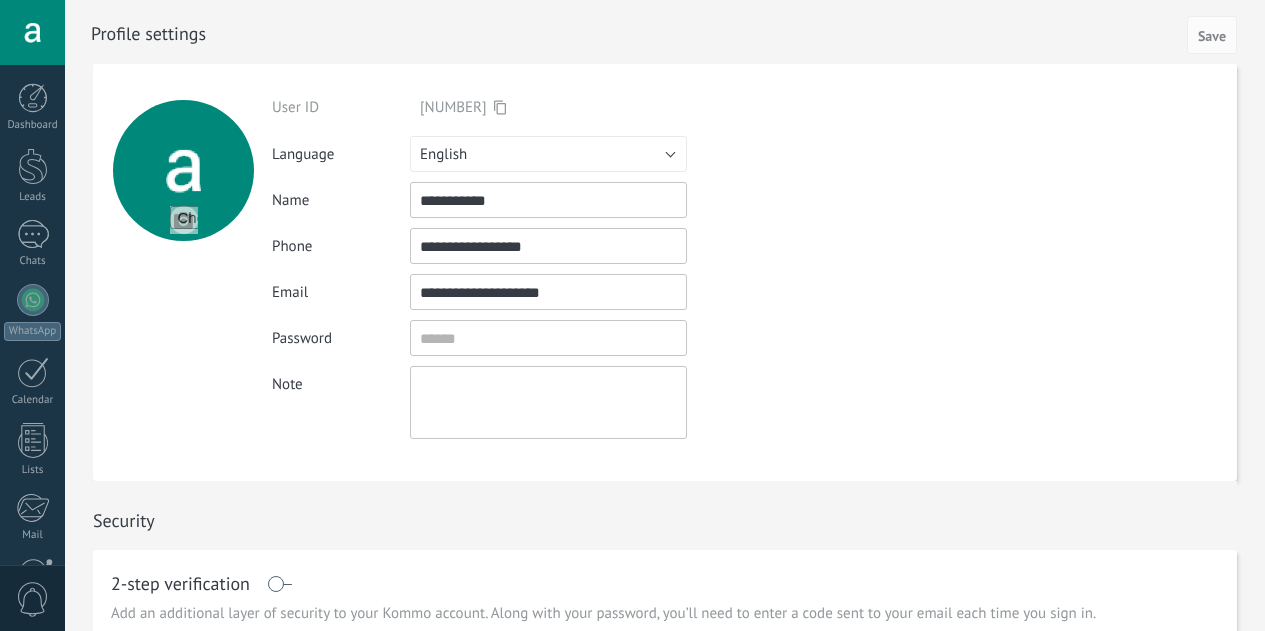 scroll, scrollTop: 0, scrollLeft: 0, axis: both 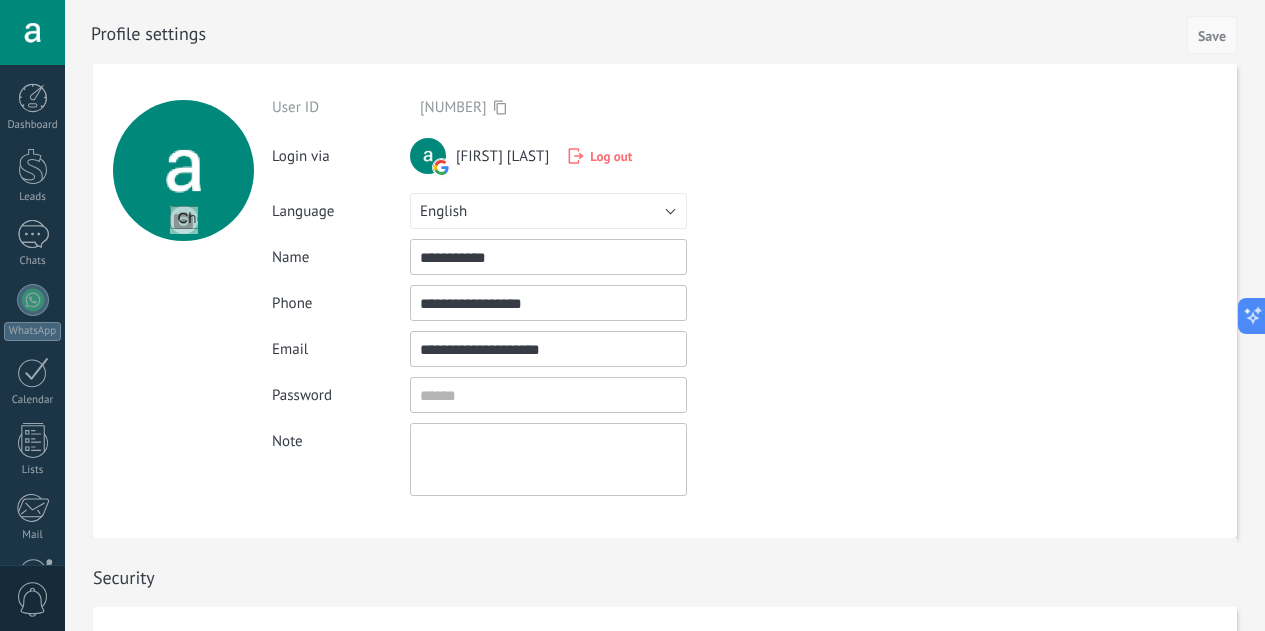 click on "Save" at bounding box center (1212, 36) 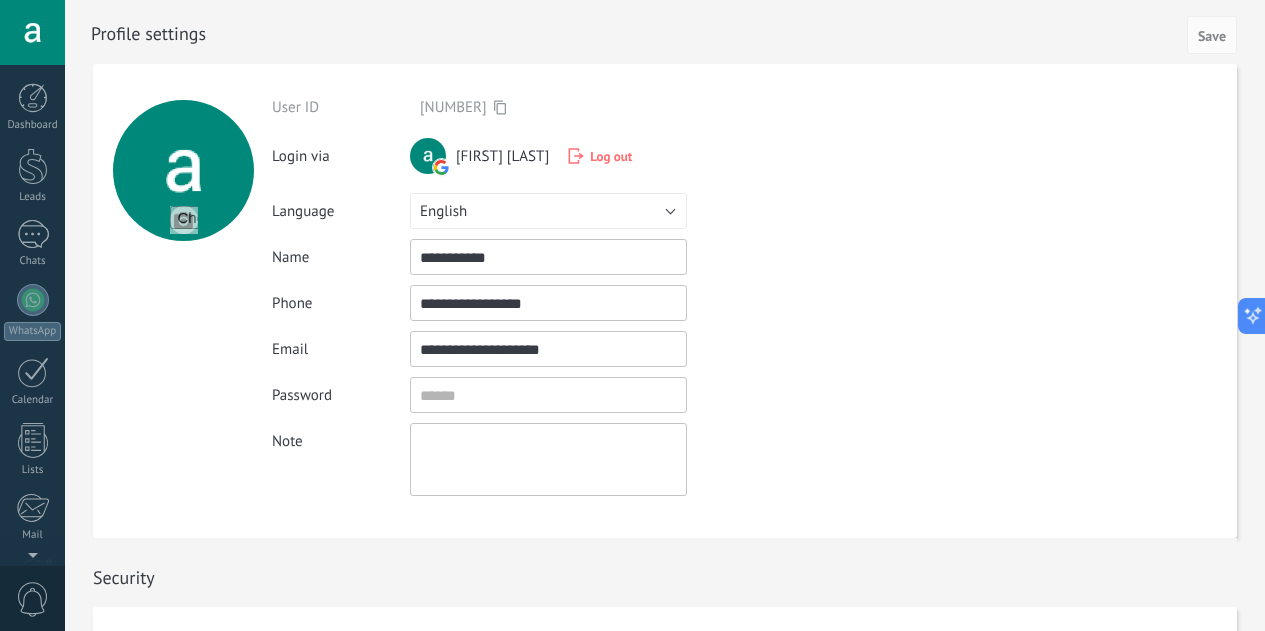 scroll, scrollTop: 201, scrollLeft: 0, axis: vertical 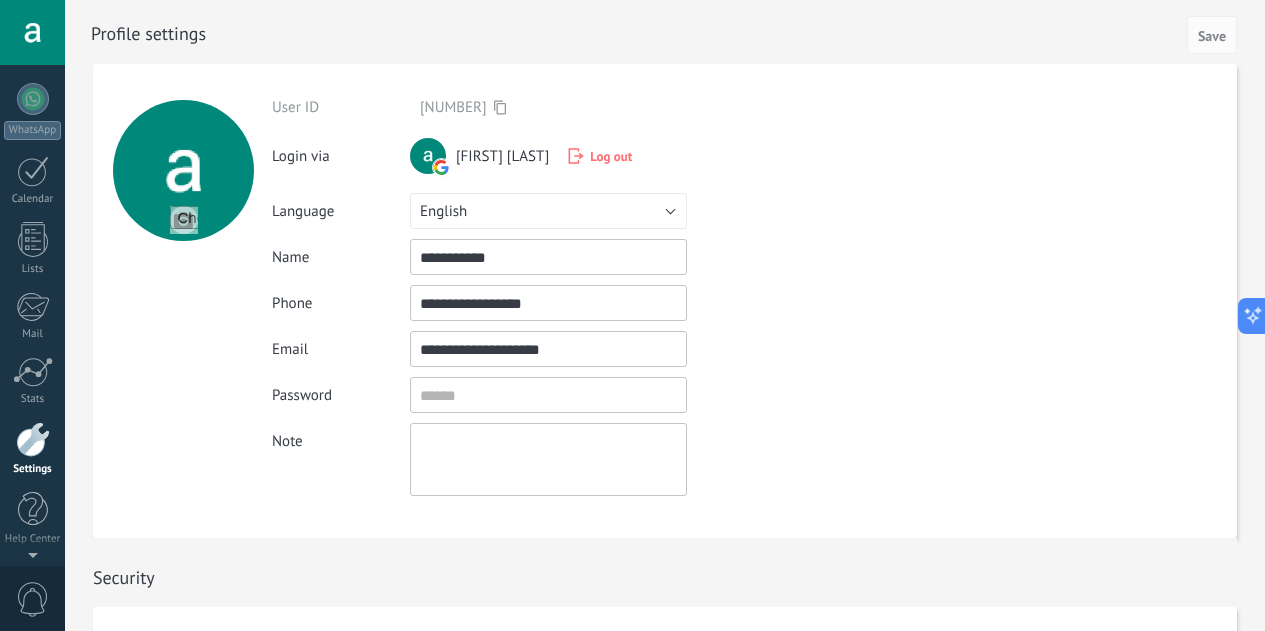 click at bounding box center (32, 32) 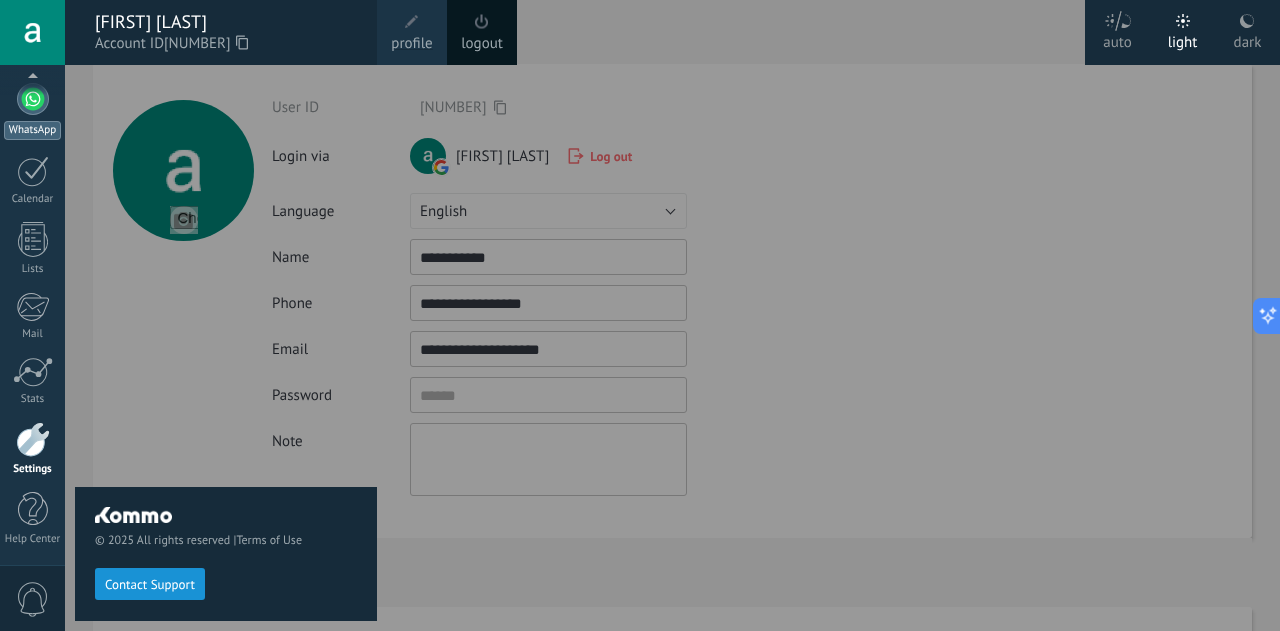 click on "WhatsApp" at bounding box center (32, 111) 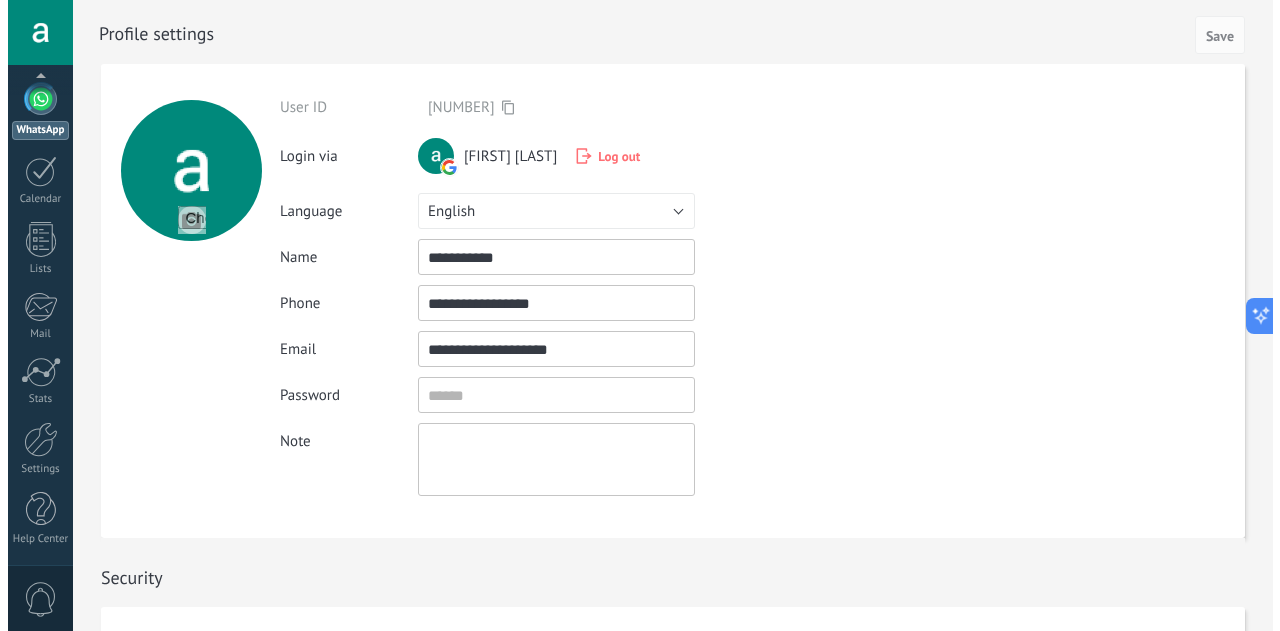 scroll, scrollTop: 0, scrollLeft: 0, axis: both 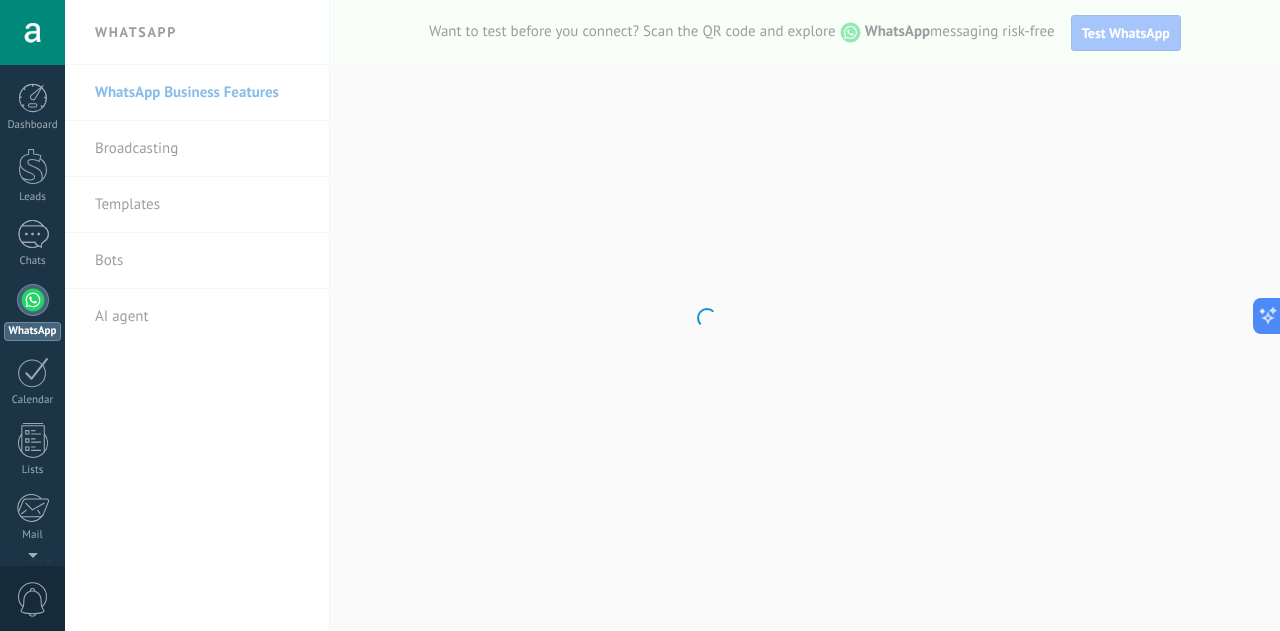 click on "Dashboard
Leads
Chats
WhatsApp
Customers" at bounding box center (65, 315) 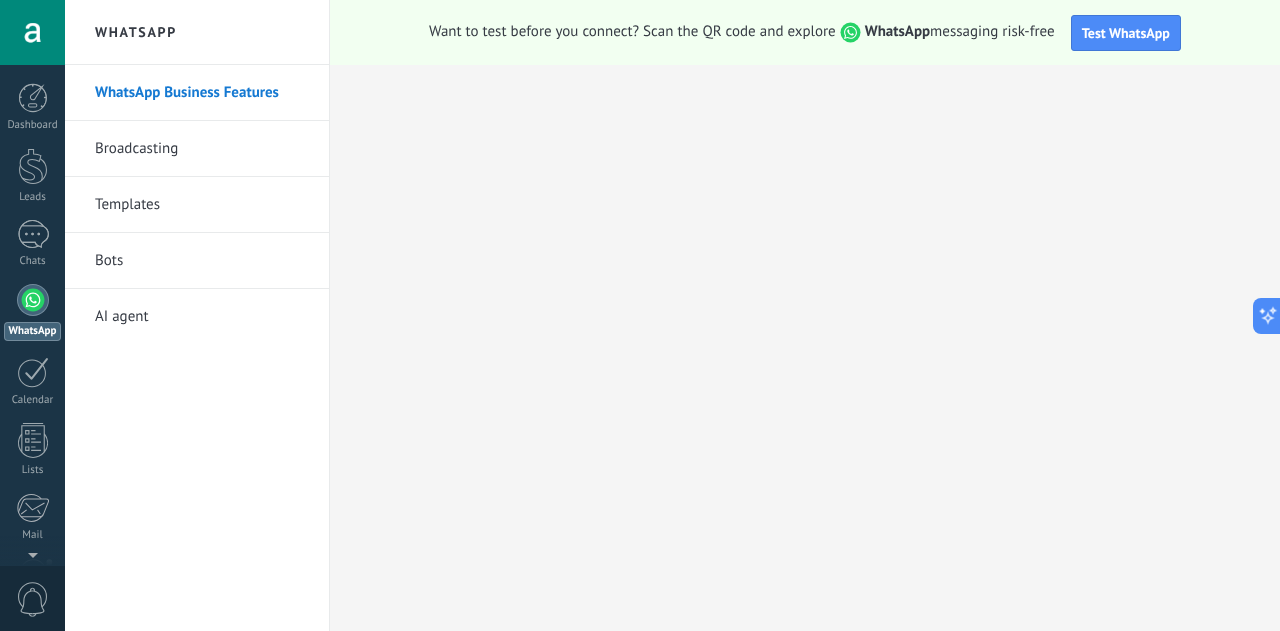 scroll, scrollTop: 0, scrollLeft: 0, axis: both 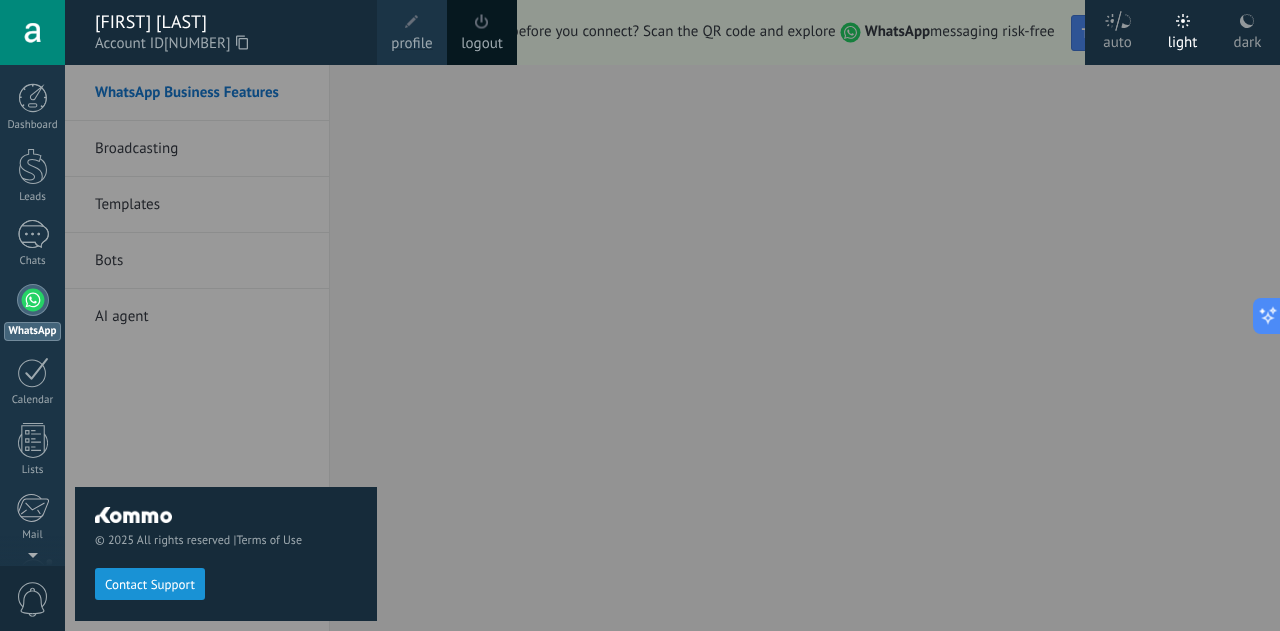 click at bounding box center (412, 22) 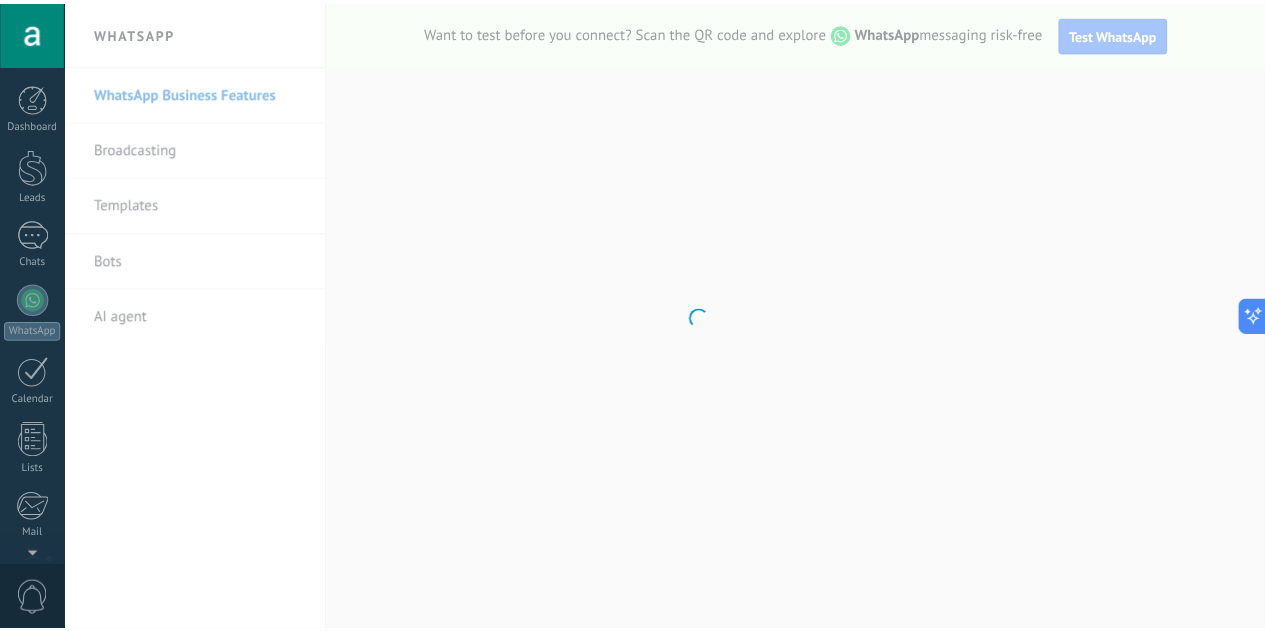 scroll, scrollTop: 201, scrollLeft: 0, axis: vertical 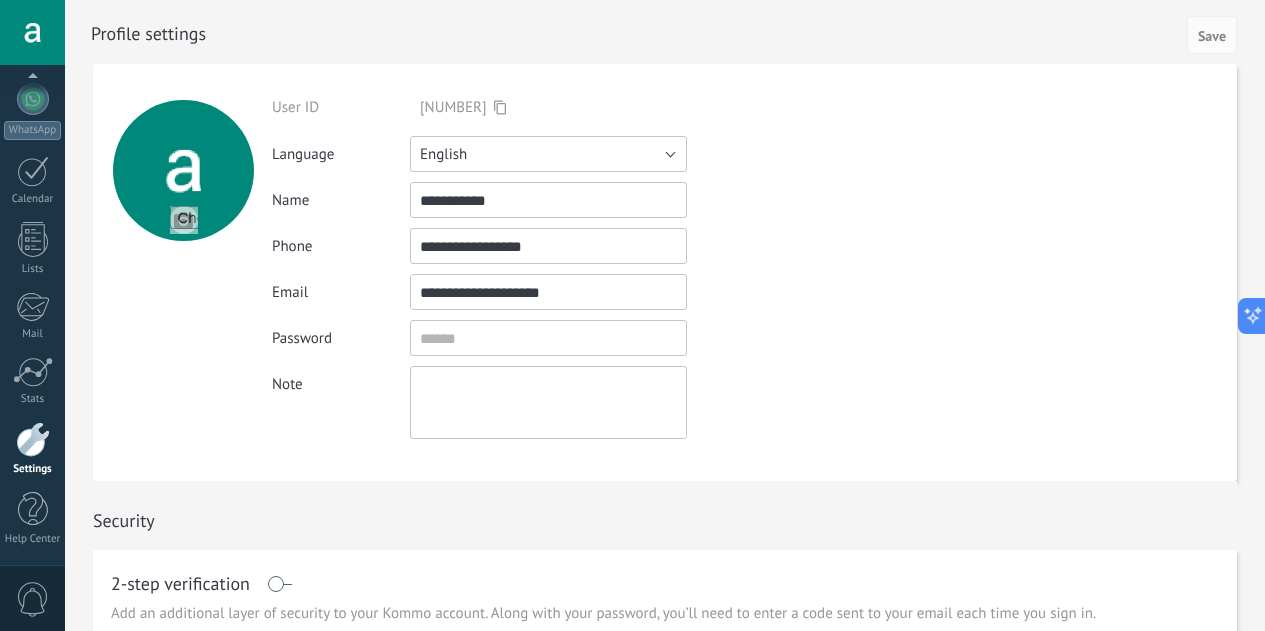 click on "English" at bounding box center (548, 154) 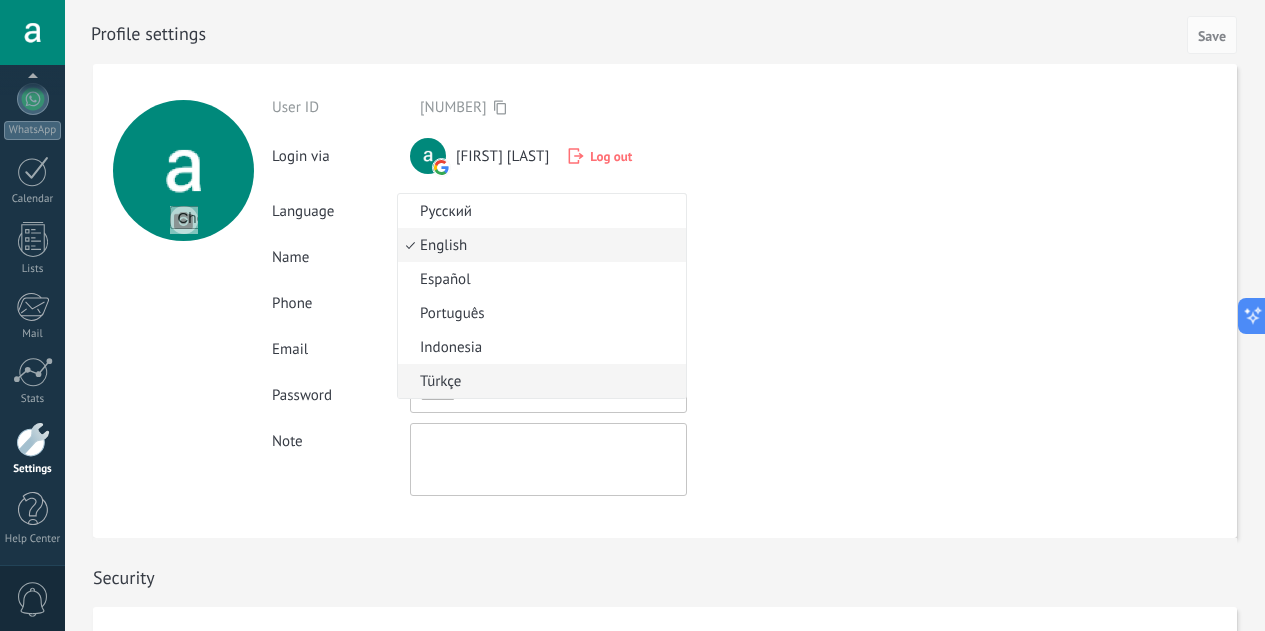 click on "Türkçe" at bounding box center (539, 381) 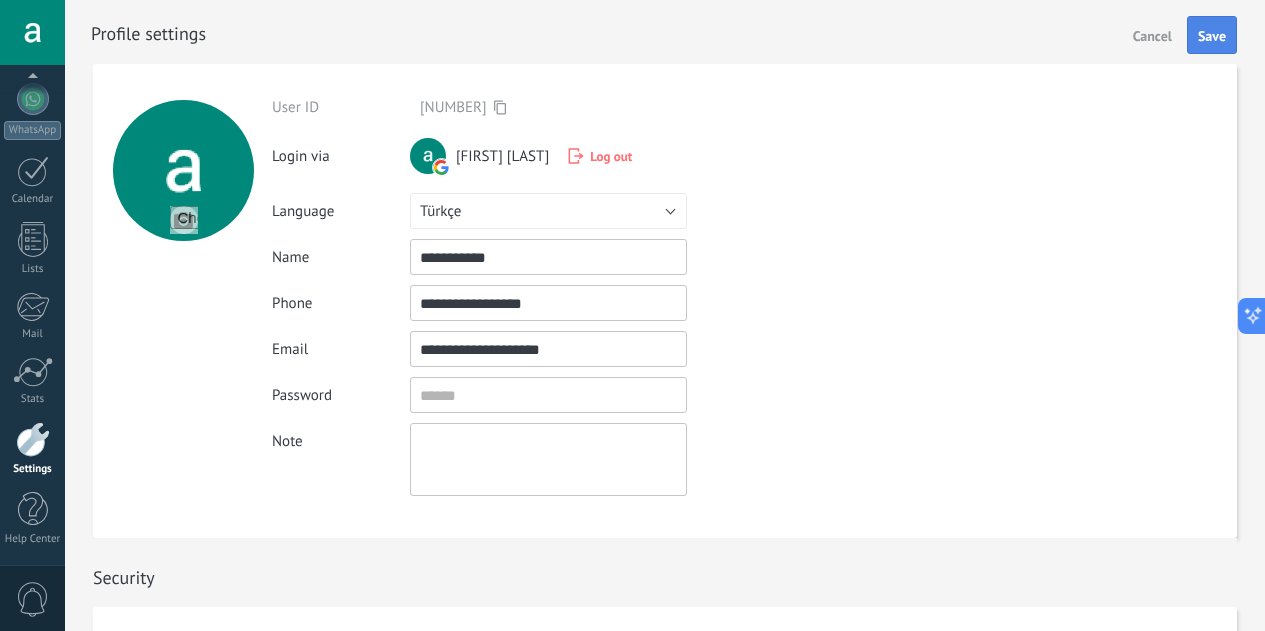 click on "Save" at bounding box center [1212, 36] 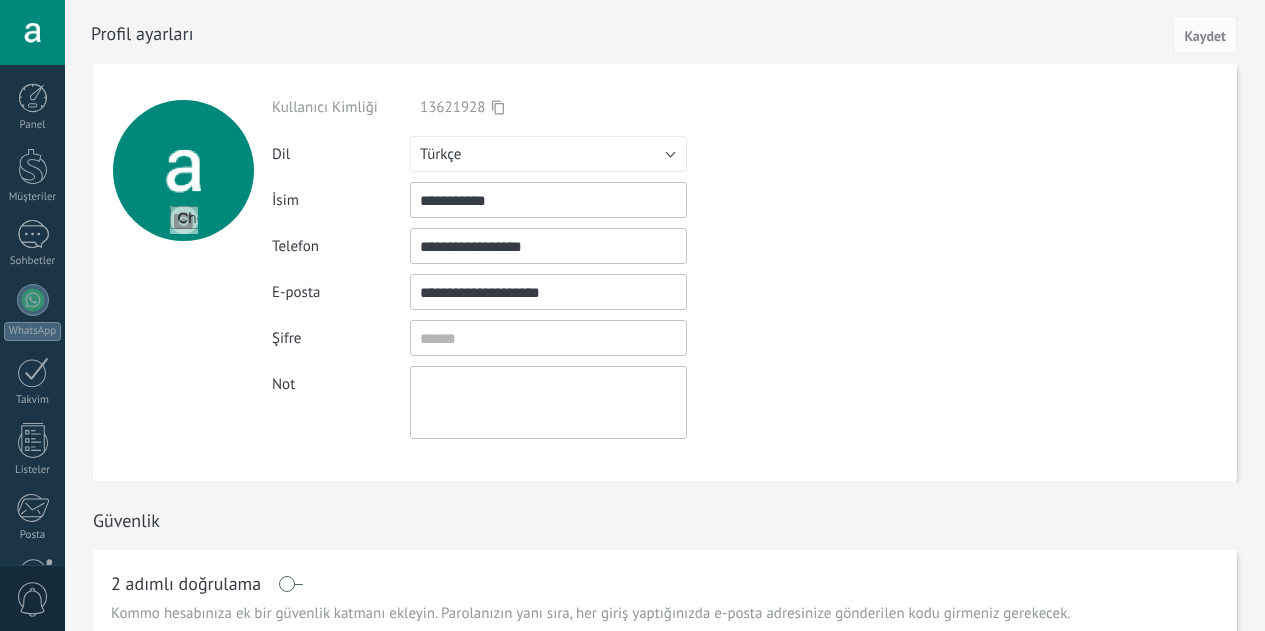 scroll, scrollTop: 0, scrollLeft: 0, axis: both 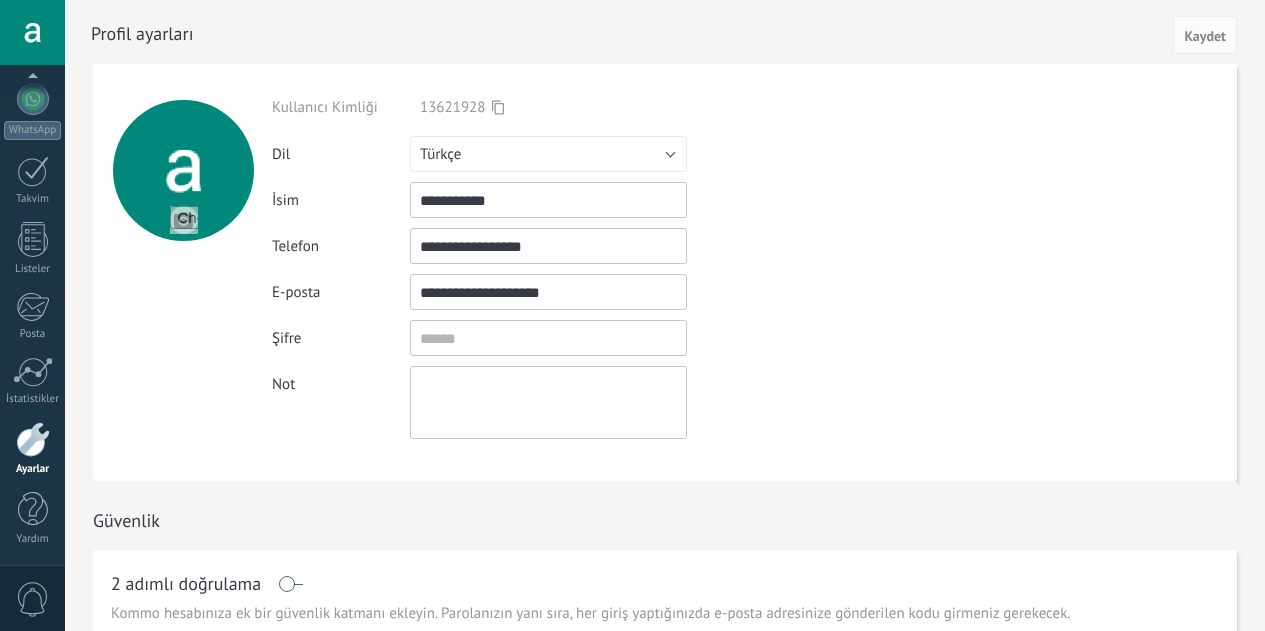 click at bounding box center [32, 32] 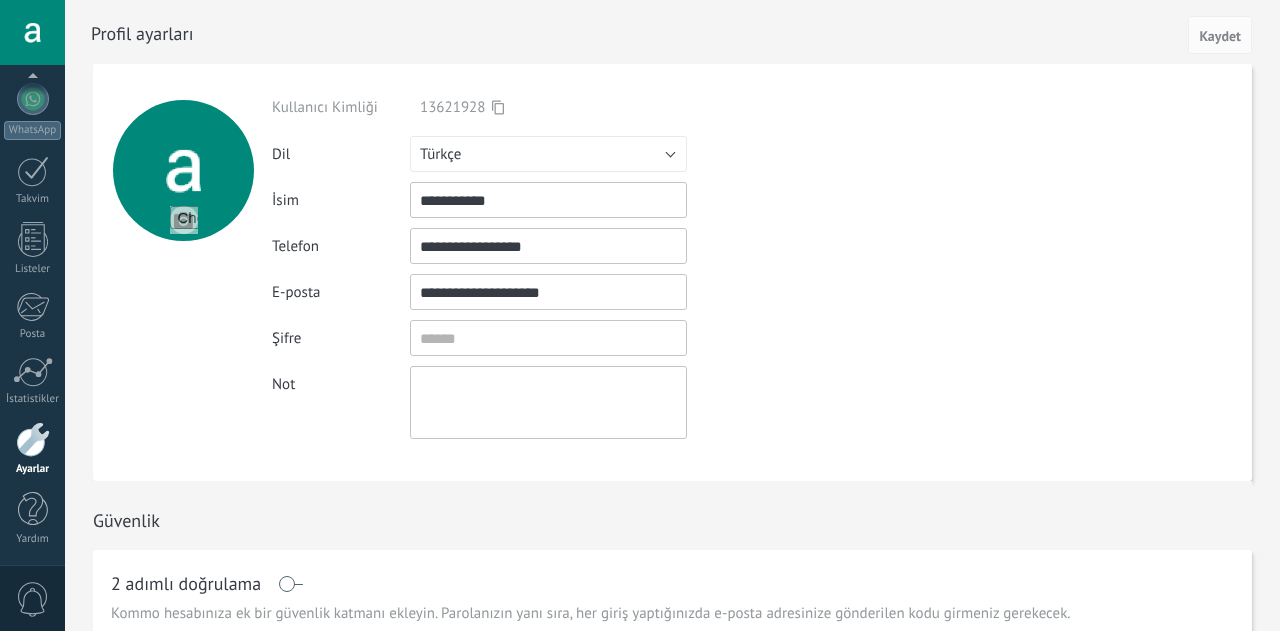 scroll, scrollTop: 0, scrollLeft: 0, axis: both 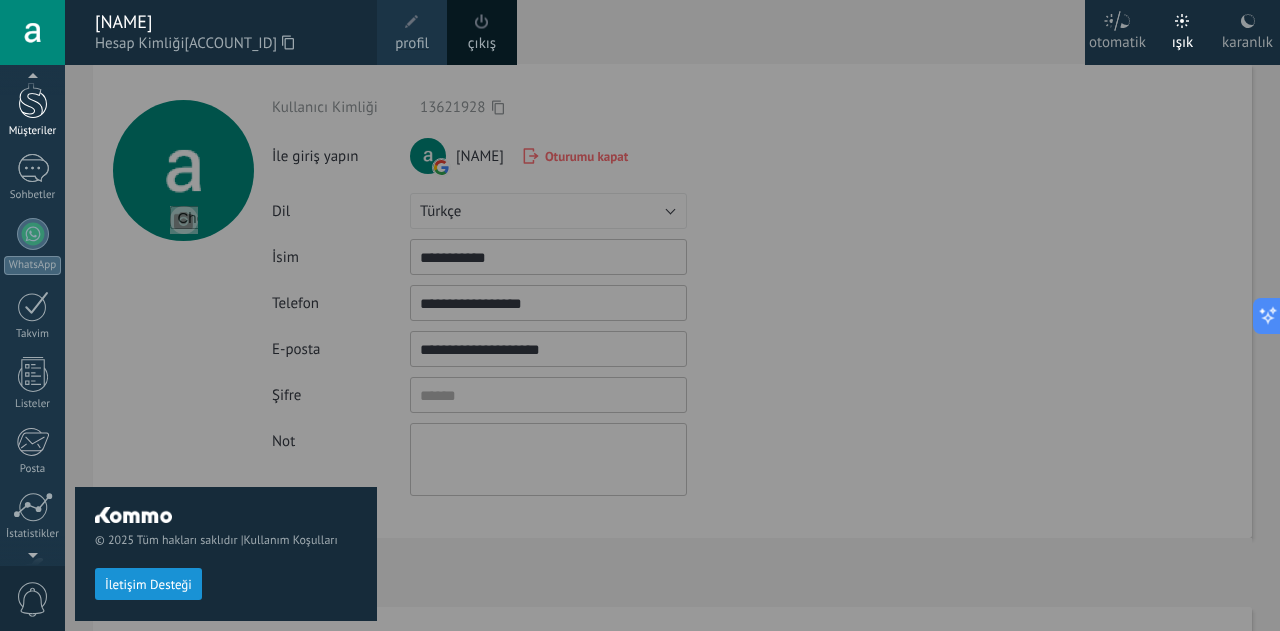 click at bounding box center (33, 100) 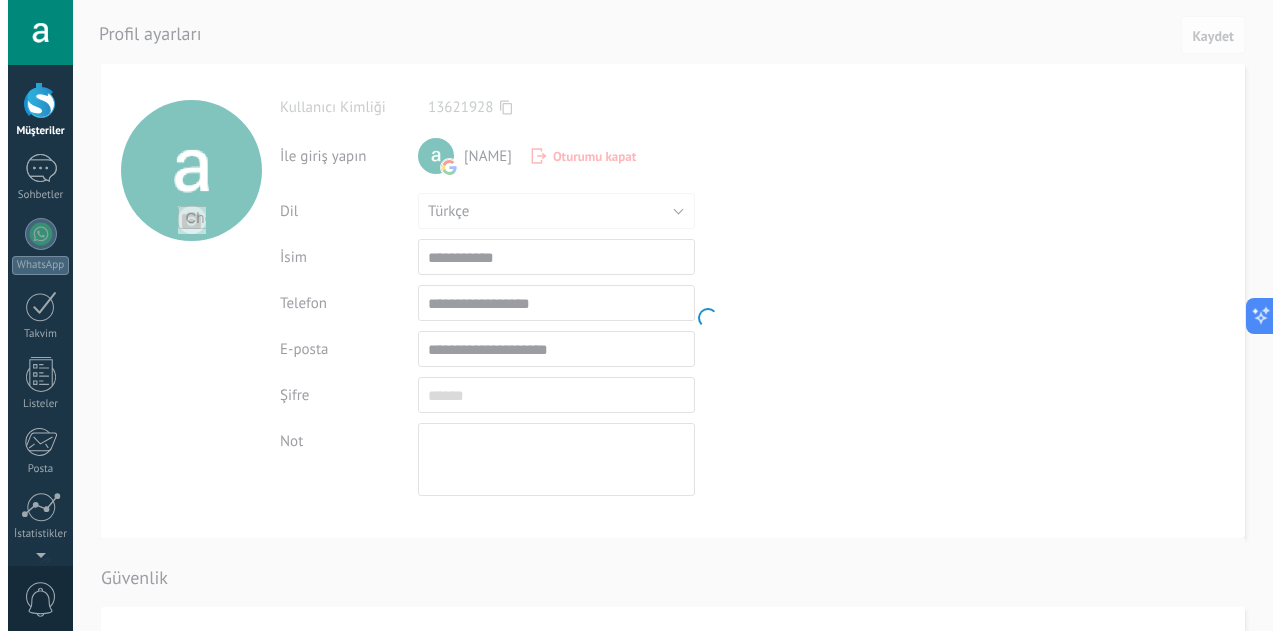 scroll, scrollTop: 0, scrollLeft: 0, axis: both 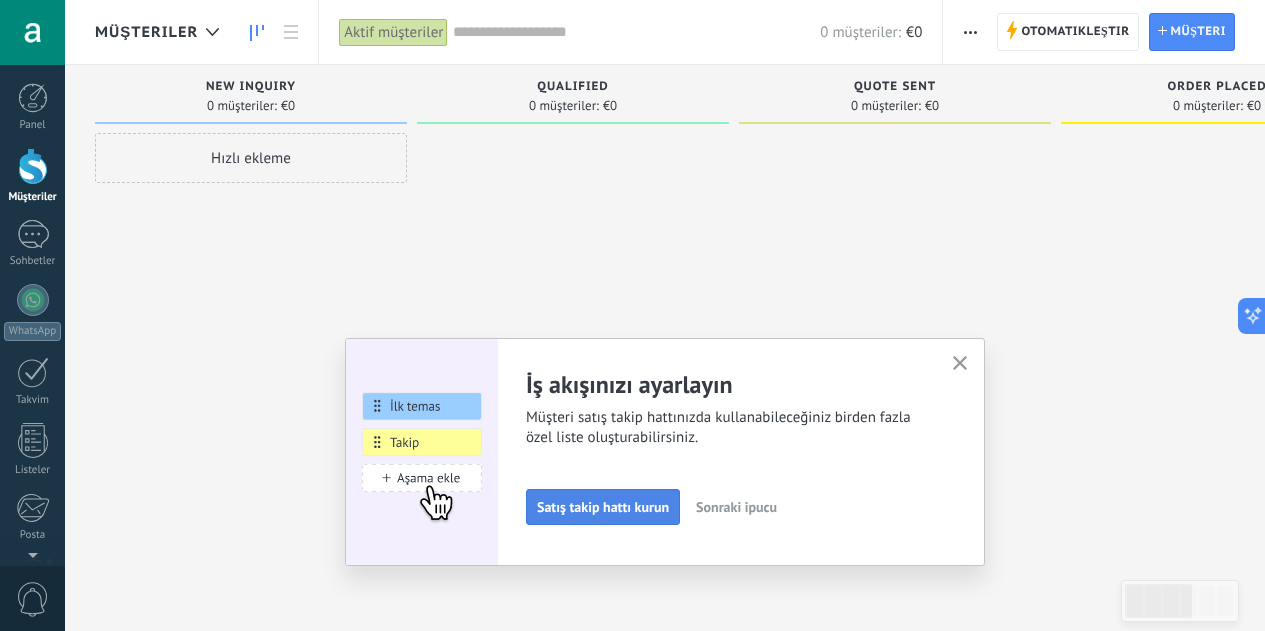 click on "Satış takip hattı kurun" at bounding box center (603, 507) 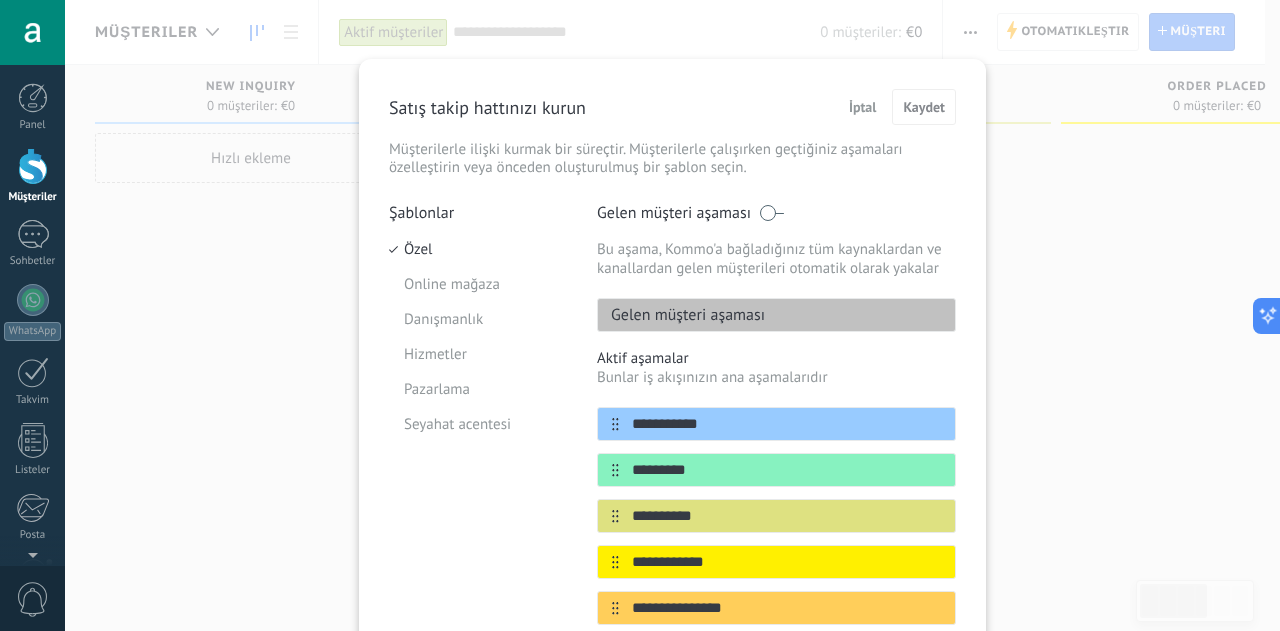 scroll, scrollTop: 0, scrollLeft: 0, axis: both 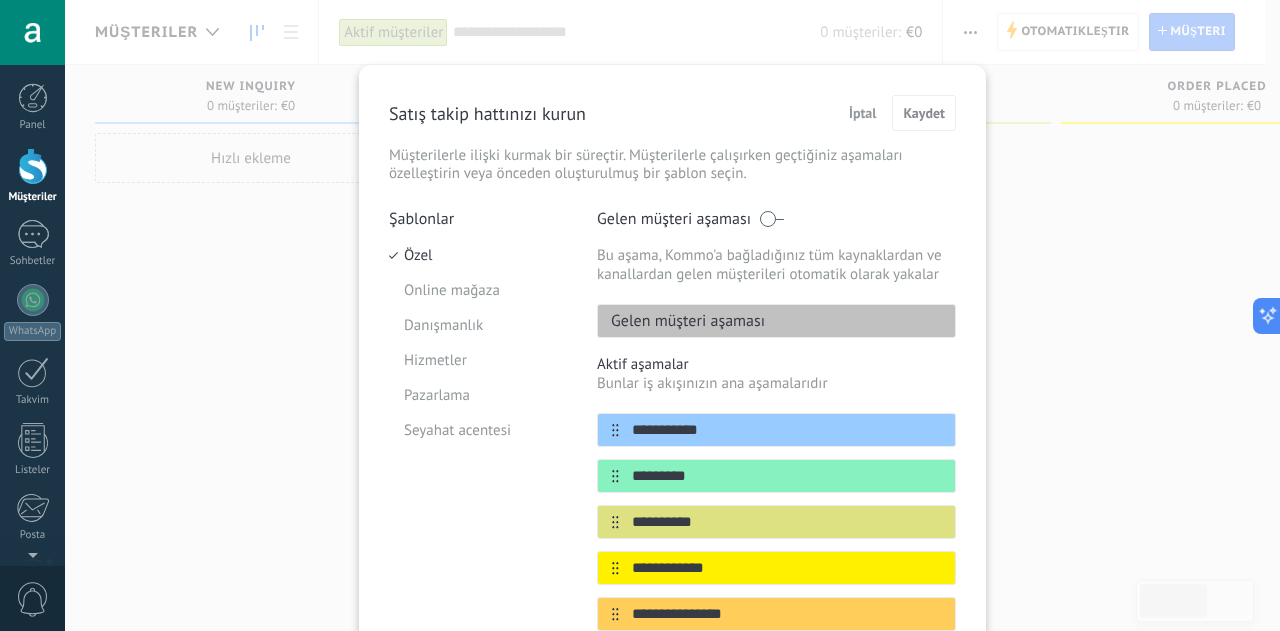 click on "İptal" at bounding box center [863, 113] 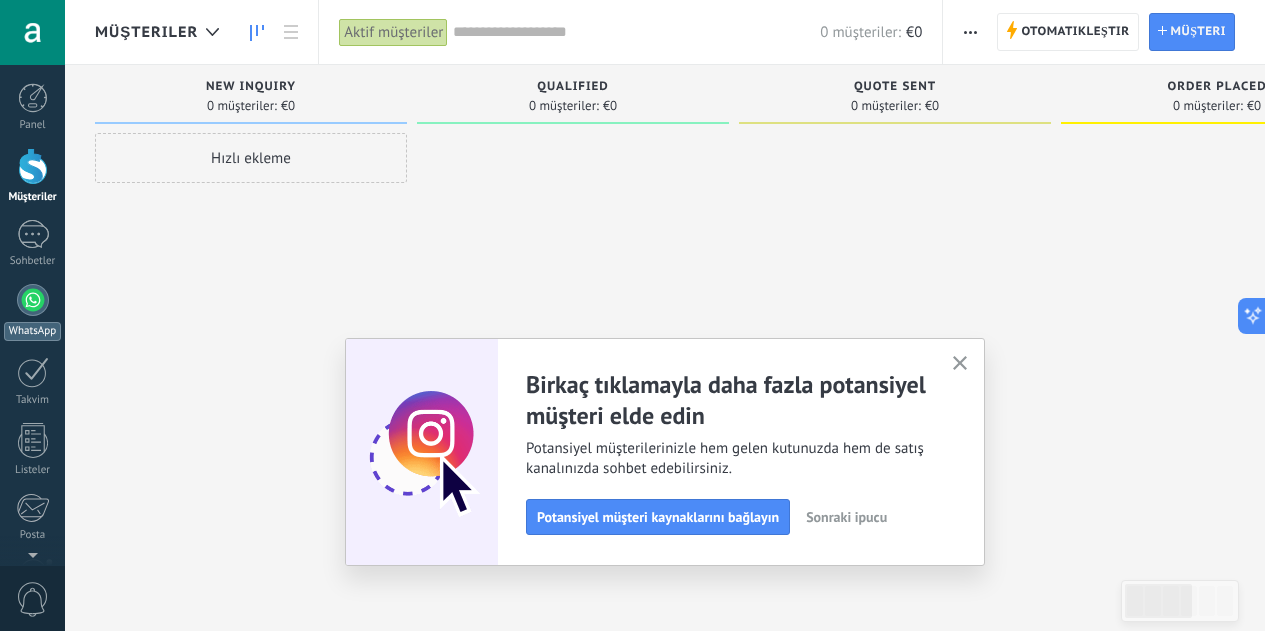 click at bounding box center [33, 300] 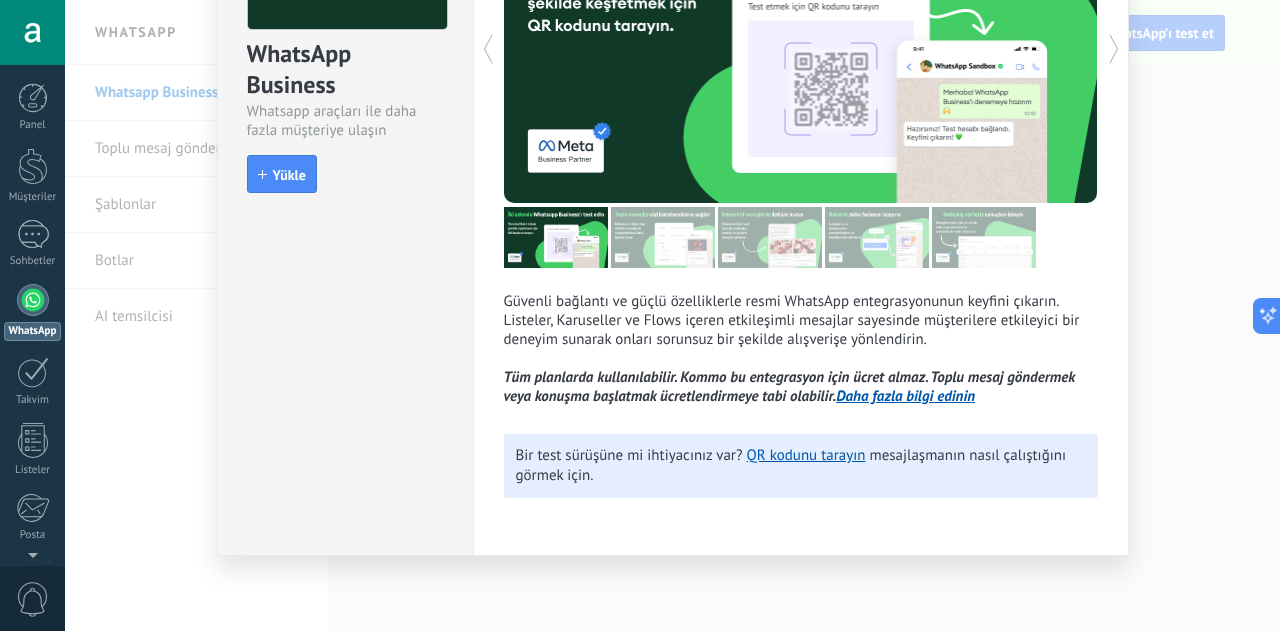 scroll, scrollTop: 0, scrollLeft: 0, axis: both 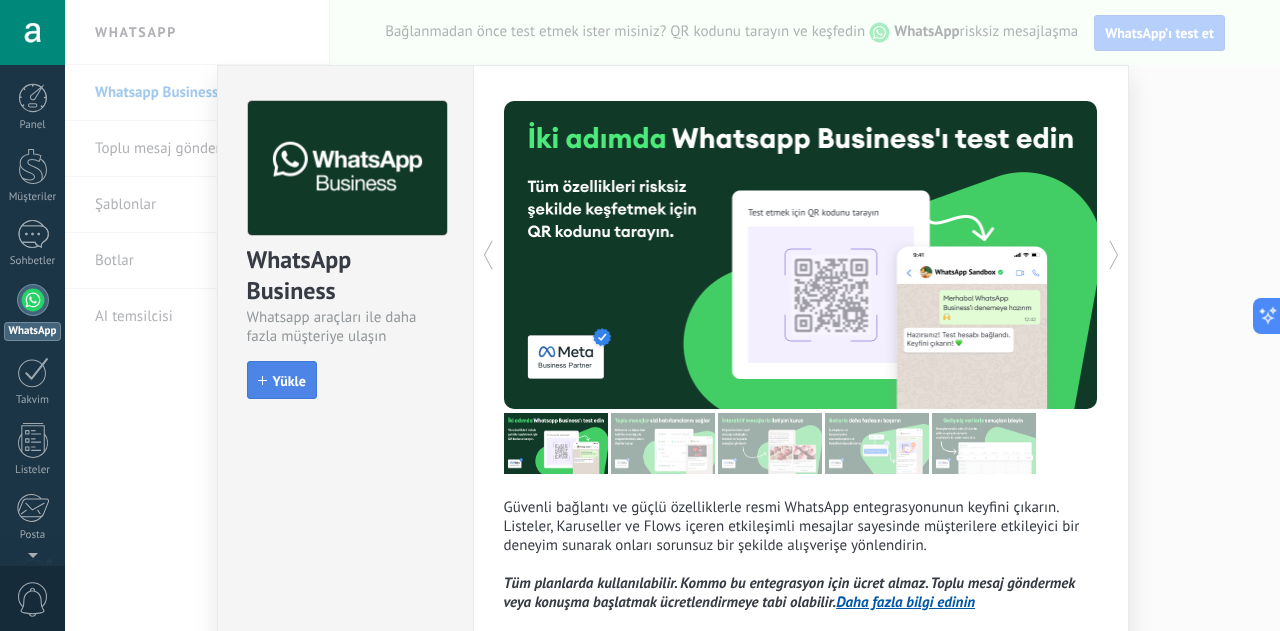 click on "Yükle" at bounding box center (289, 381) 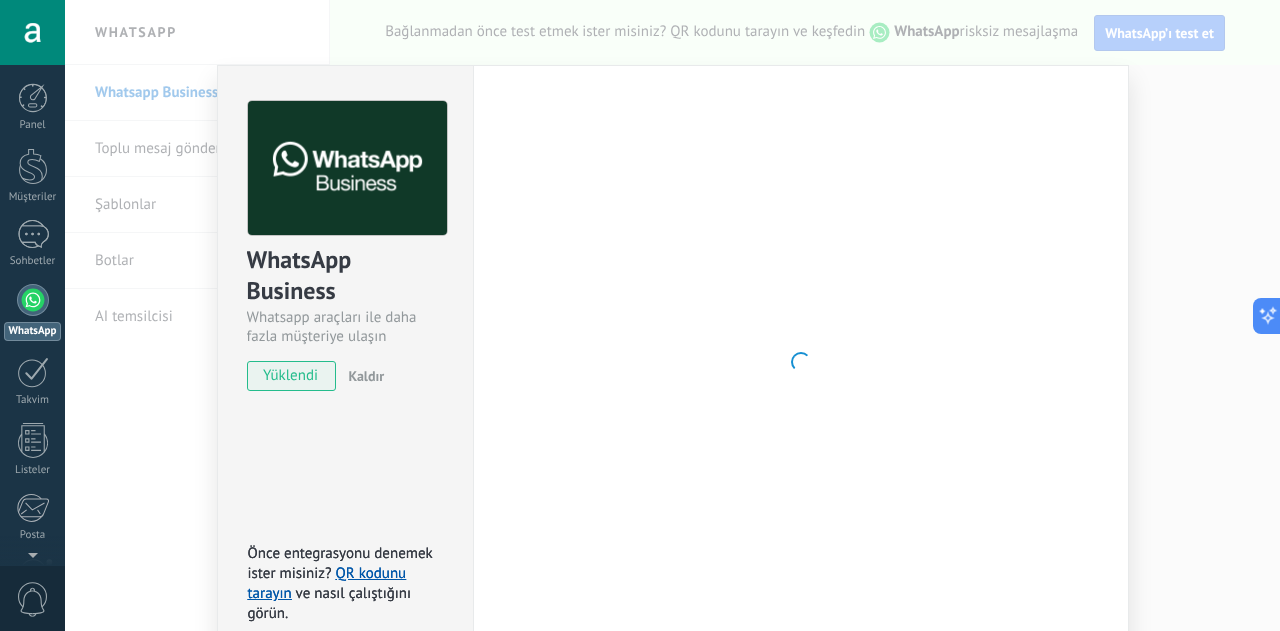 scroll, scrollTop: 0, scrollLeft: 0, axis: both 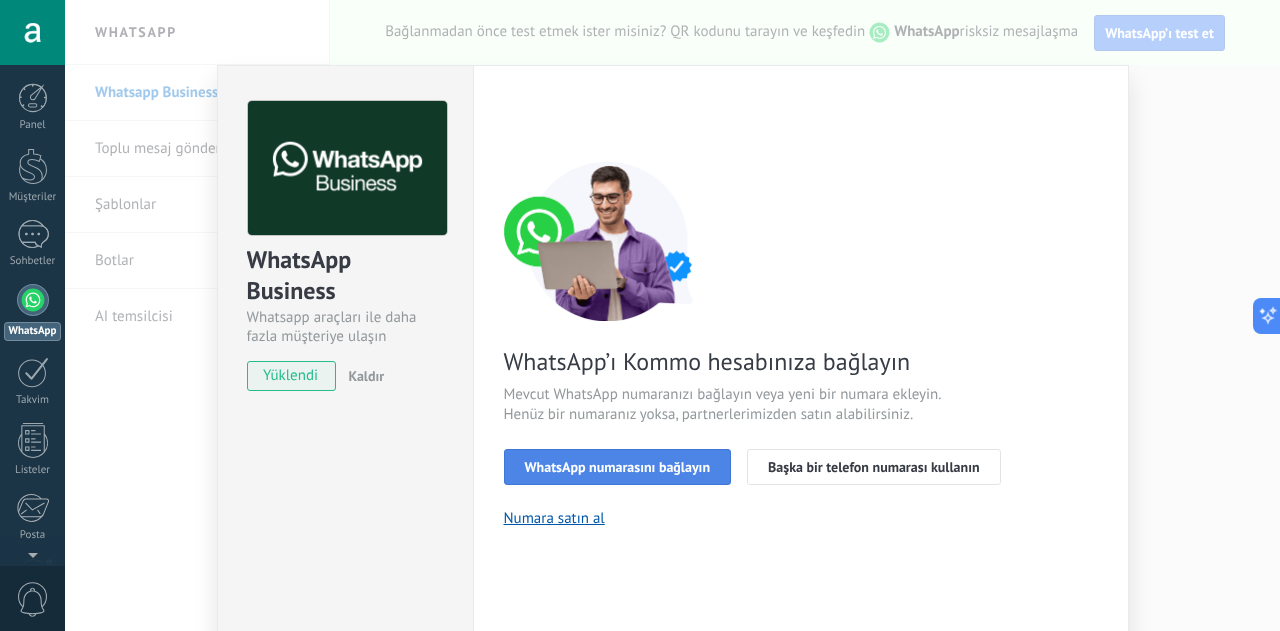 click on "WhatsApp numarasını bağlayın" at bounding box center (618, 467) 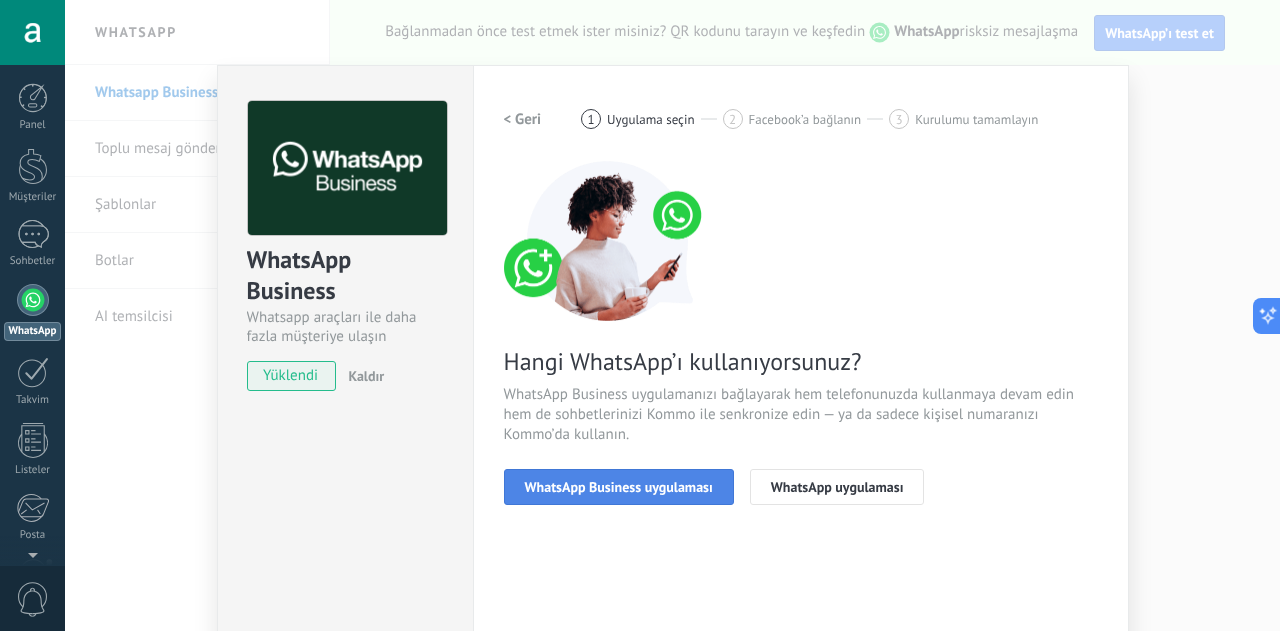 click on "WhatsApp Business uygulaması" at bounding box center (619, 487) 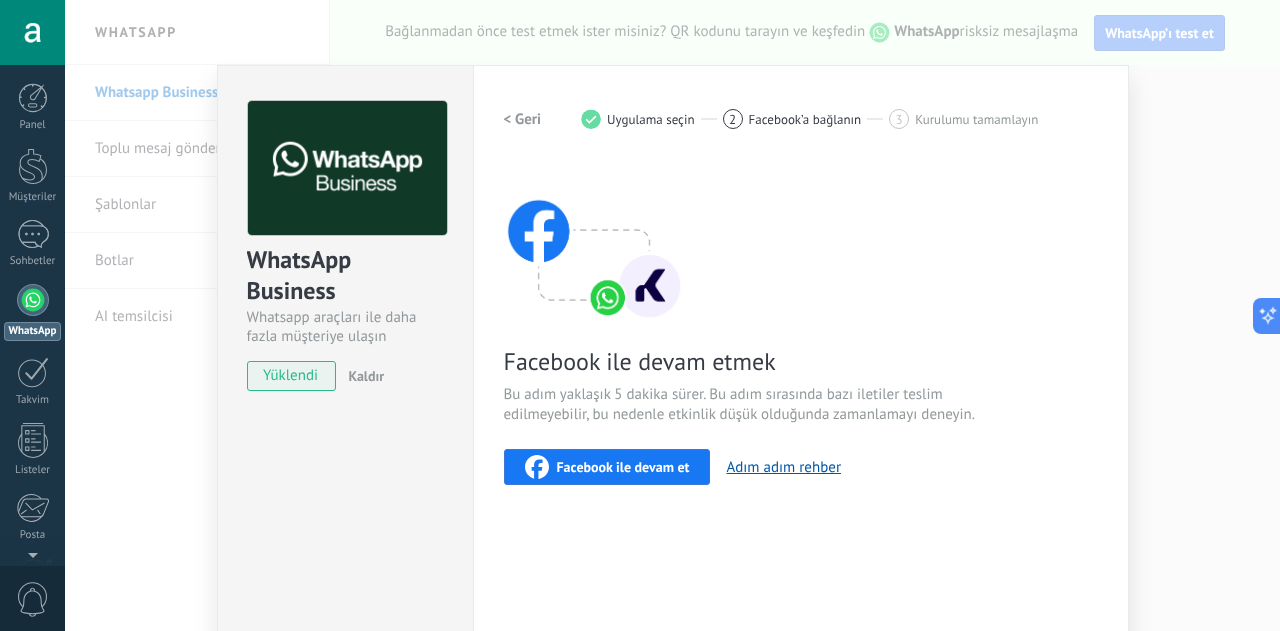 click on "Facebook ile devam et" at bounding box center (623, 467) 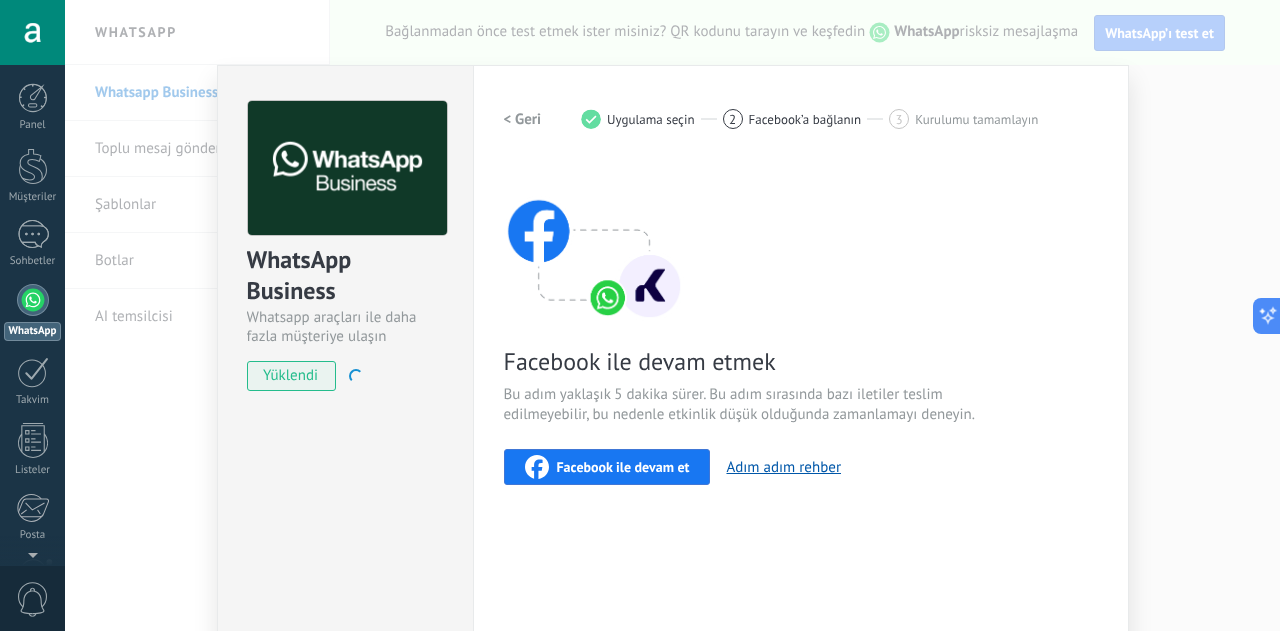 click on "WhatsApp Business Whatsapp araçları ile daha fazla müşteriye ulaşın yüklendi Kaldır Önce entegrasyonu denemek ister misiniz?   QR kodunu tarayın   ve nasıl çalıştığını görün. Önce entegrasyonu denemek ister misiniz?   QR kodunu tarayın   ve nasıl çalıştığını görün. Ayarlar Yetkilendirme This tab logs the users who have granted integration access to this account. If you want to to remove a user's ability to send requests to the account on behalf of this integration, you can revoke access. If access is revoked from all users, the integration will stop working. This app is installed, but no one has given it access yet. WhatsApp Cloud API daha fazla _:  Kaydet < Geri 1 Uygulama seçin 2 Facebook’a bağlanın 3 Kurulumu tamamlayın Facebook ile devam etmek Bu adım yaklaşık 5 dakika sürer. Bu adım sırasında bazı iletiler teslim edilmeyebilir, bu nedenle etkinlik düşük olduğunda zamanlamayı deneyin. Facebook ile devam et Adım adım rehber" at bounding box center [672, 315] 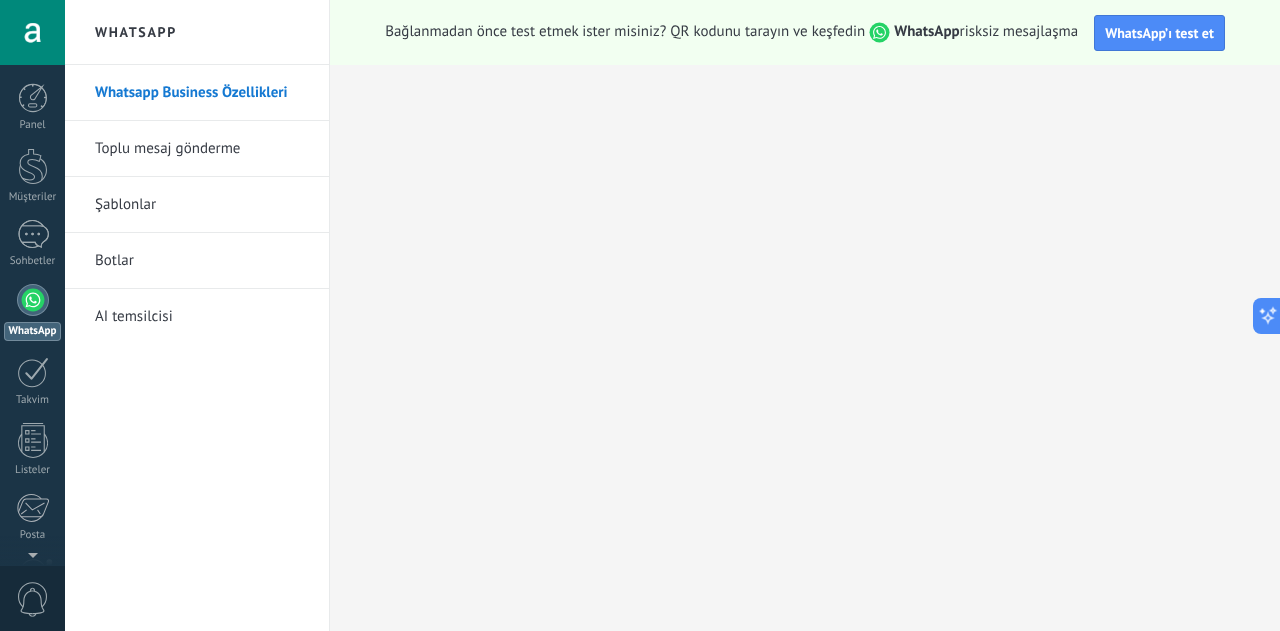 click at bounding box center (32, 32) 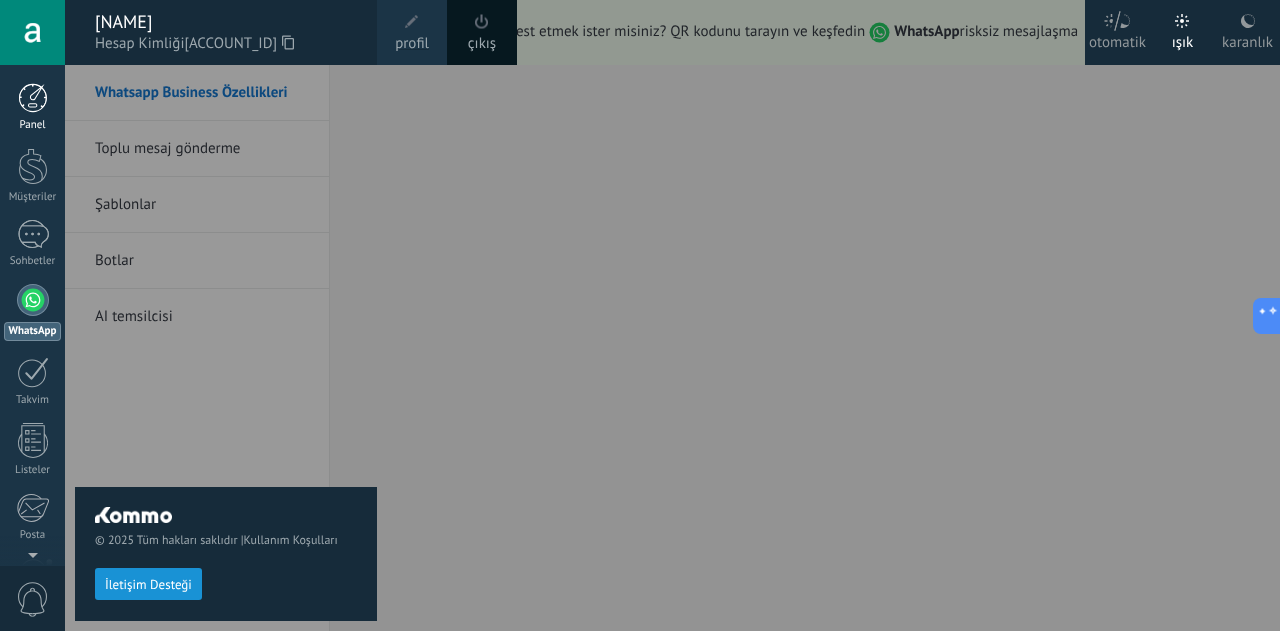 click on "Panel" at bounding box center [32, 107] 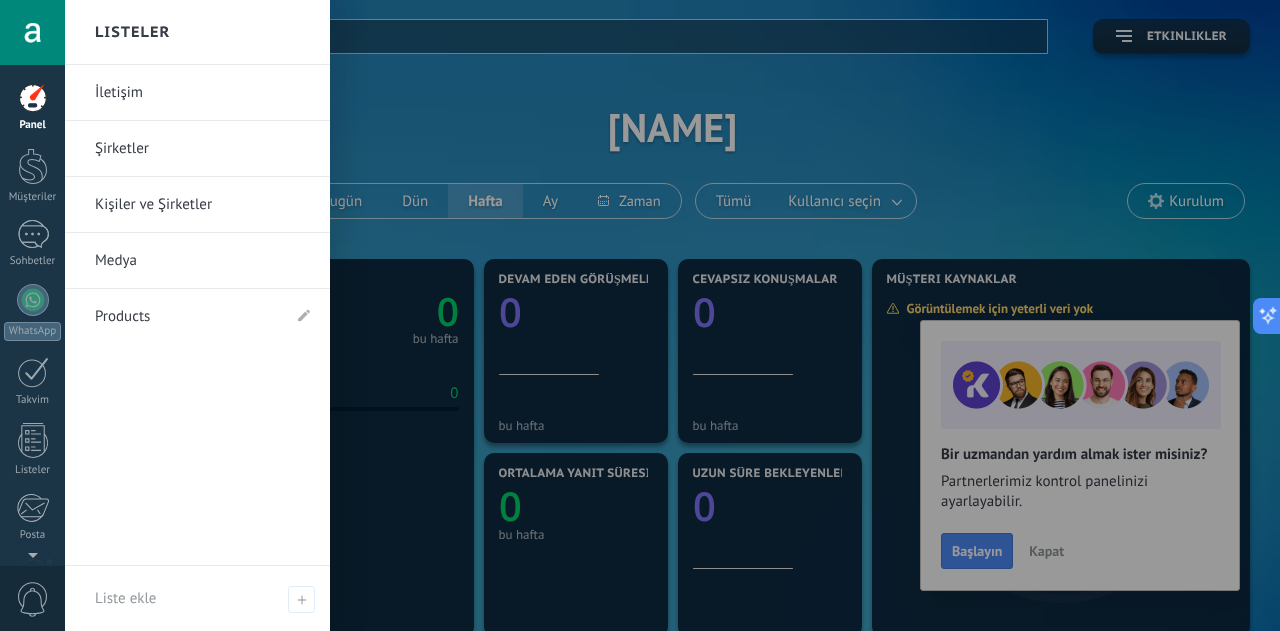 click at bounding box center [705, 315] 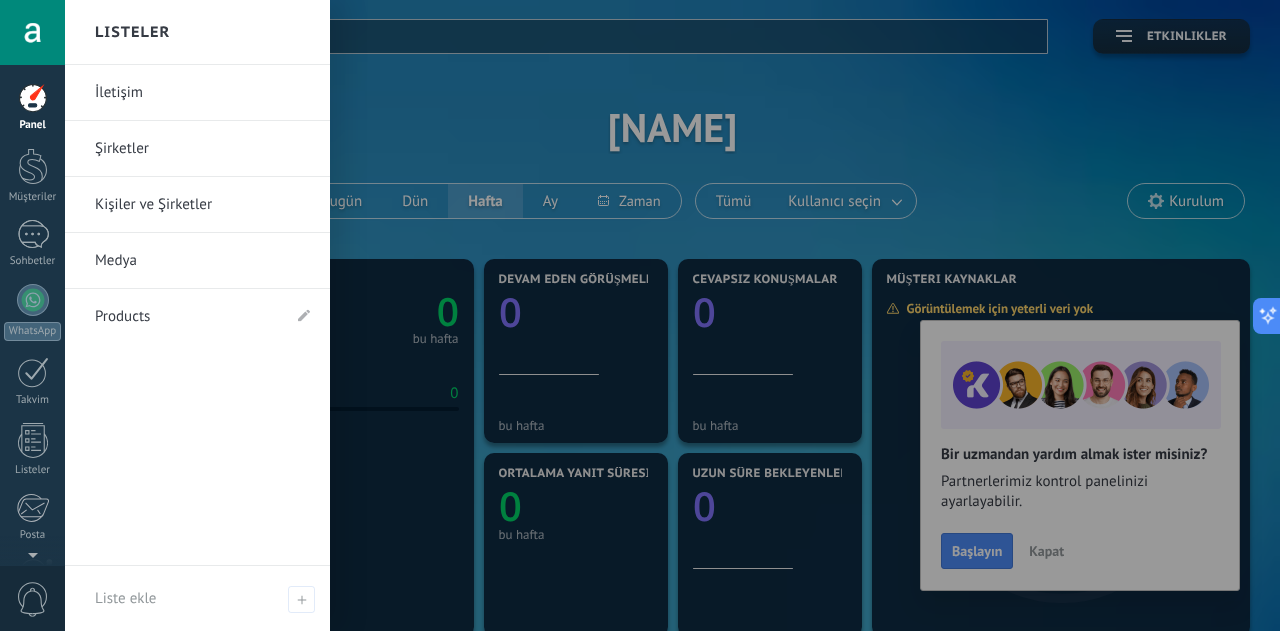 click at bounding box center [705, 315] 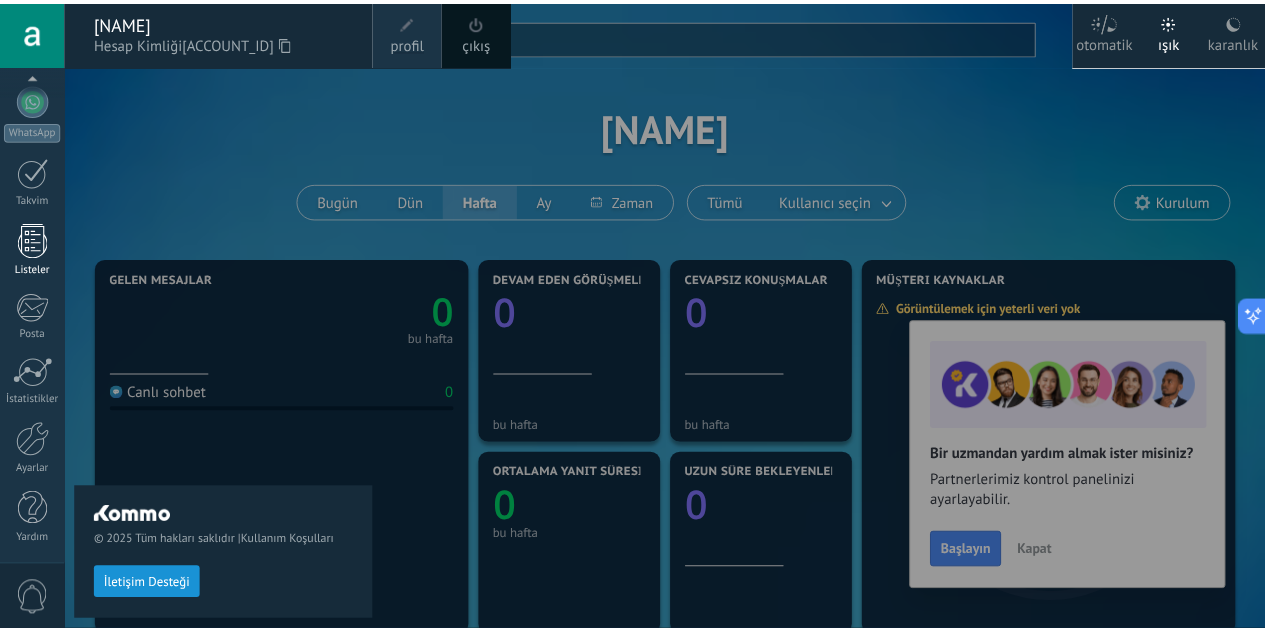 scroll, scrollTop: 0, scrollLeft: 0, axis: both 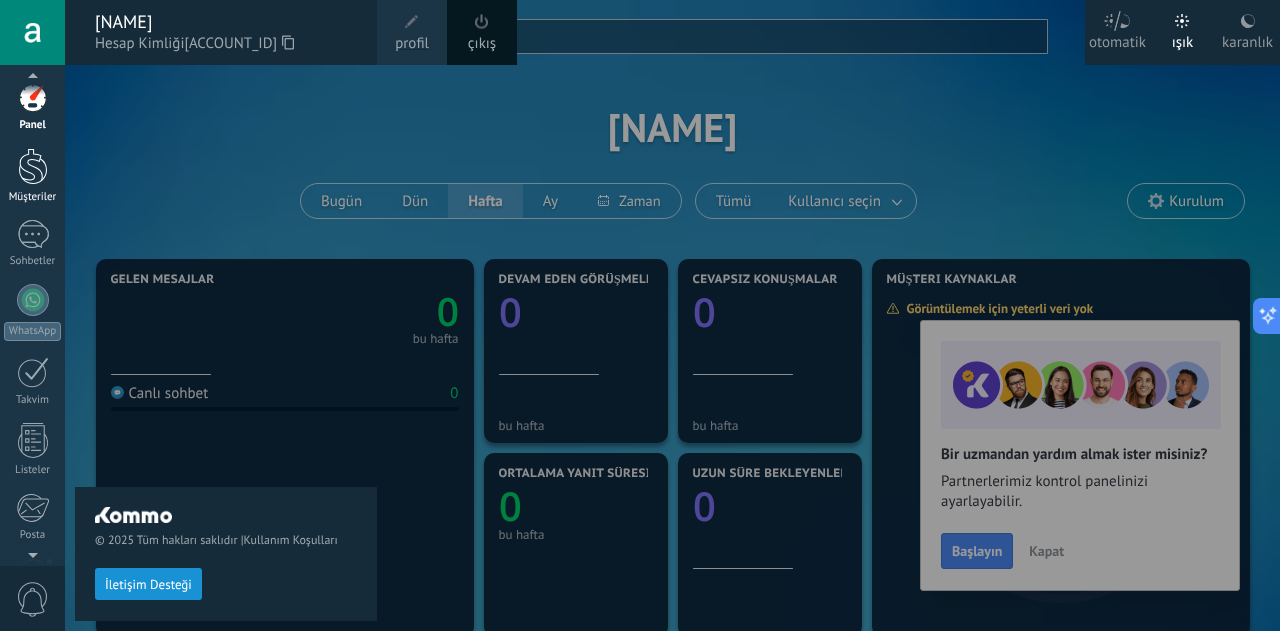 click on "Müşteriler" at bounding box center [33, 197] 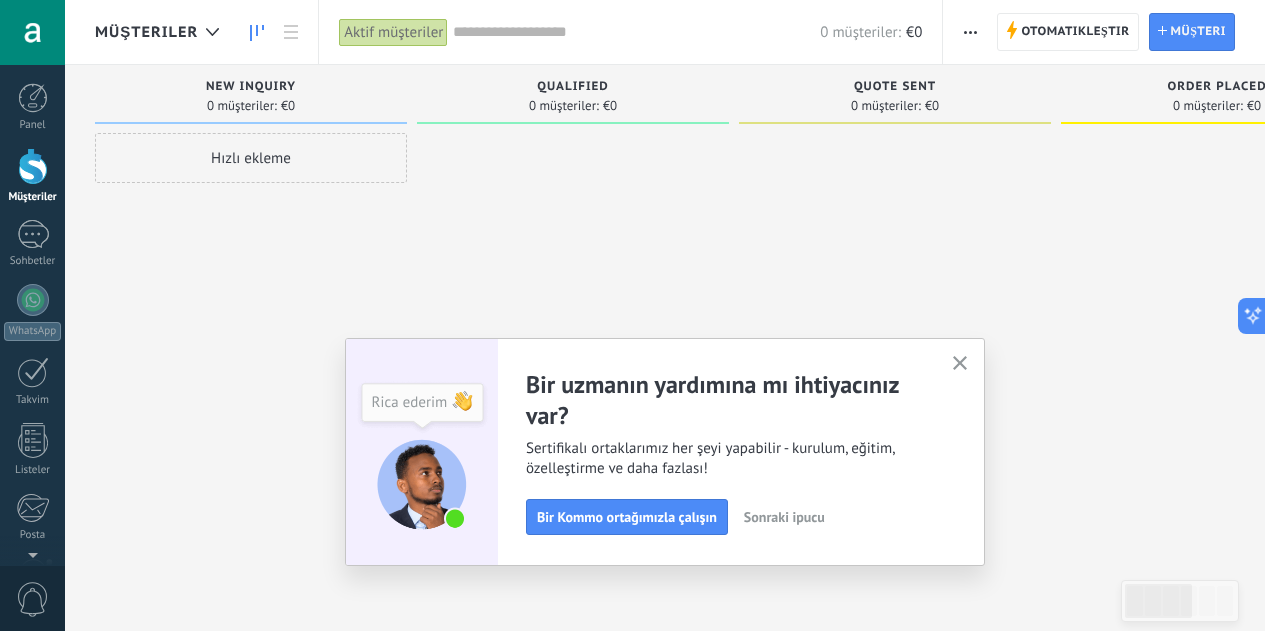 click at bounding box center (32, 32) 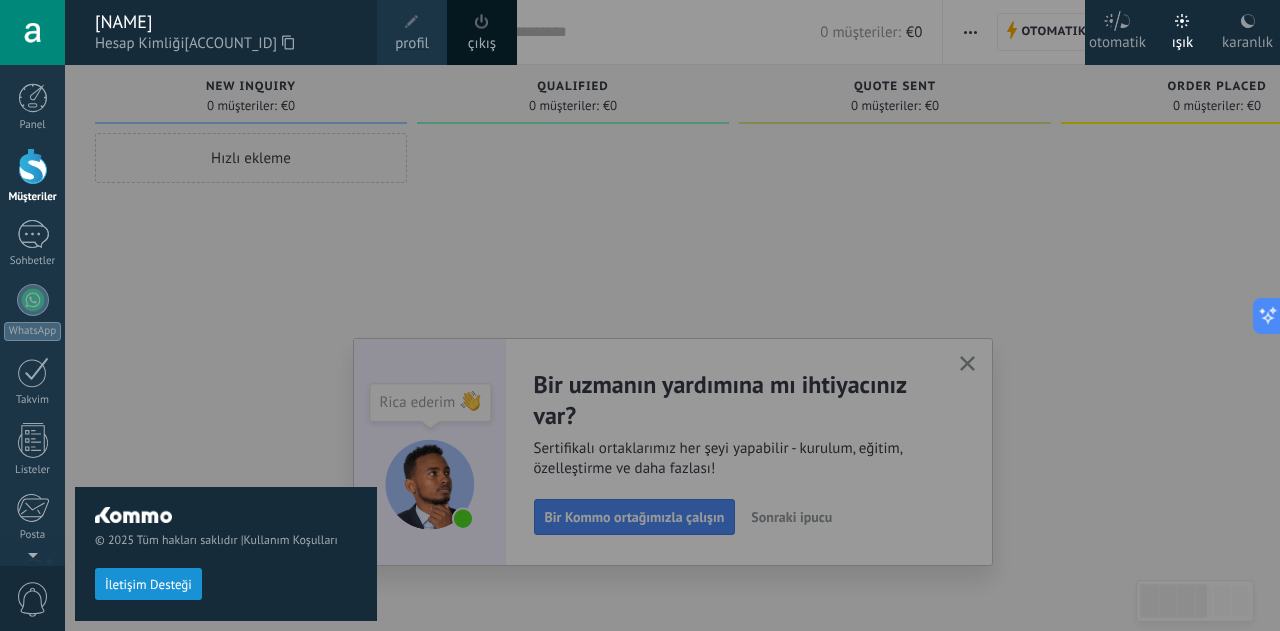 click on "Hesap Kimliği
34976084" at bounding box center [226, 44] 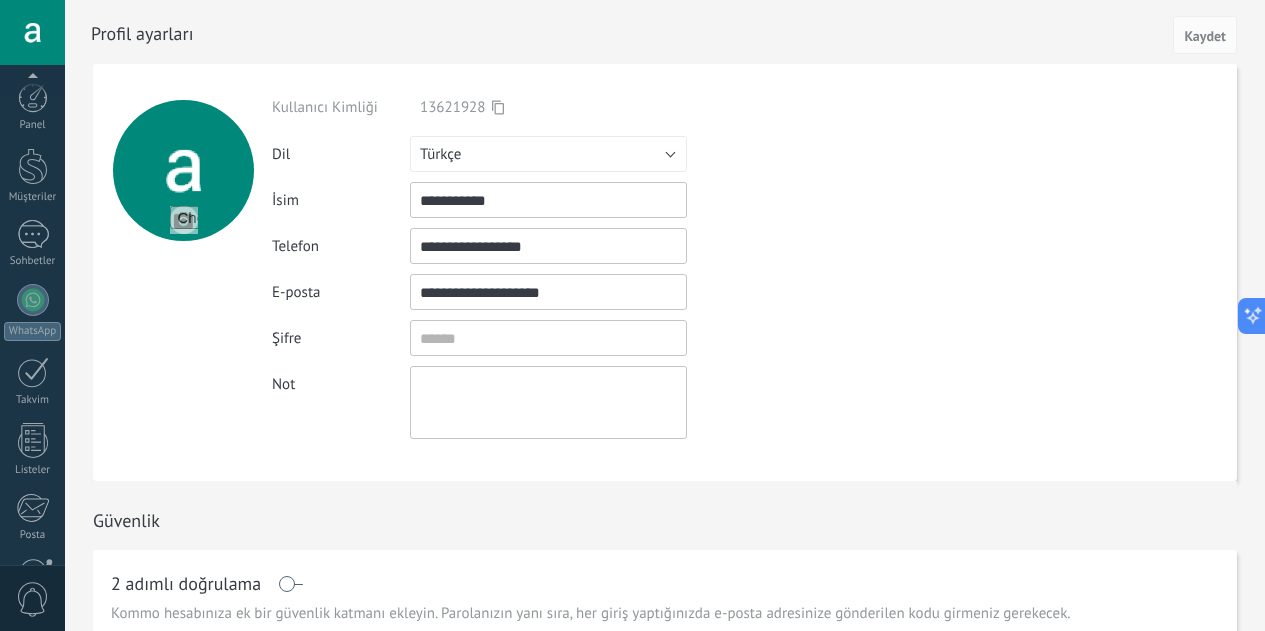 scroll, scrollTop: 201, scrollLeft: 0, axis: vertical 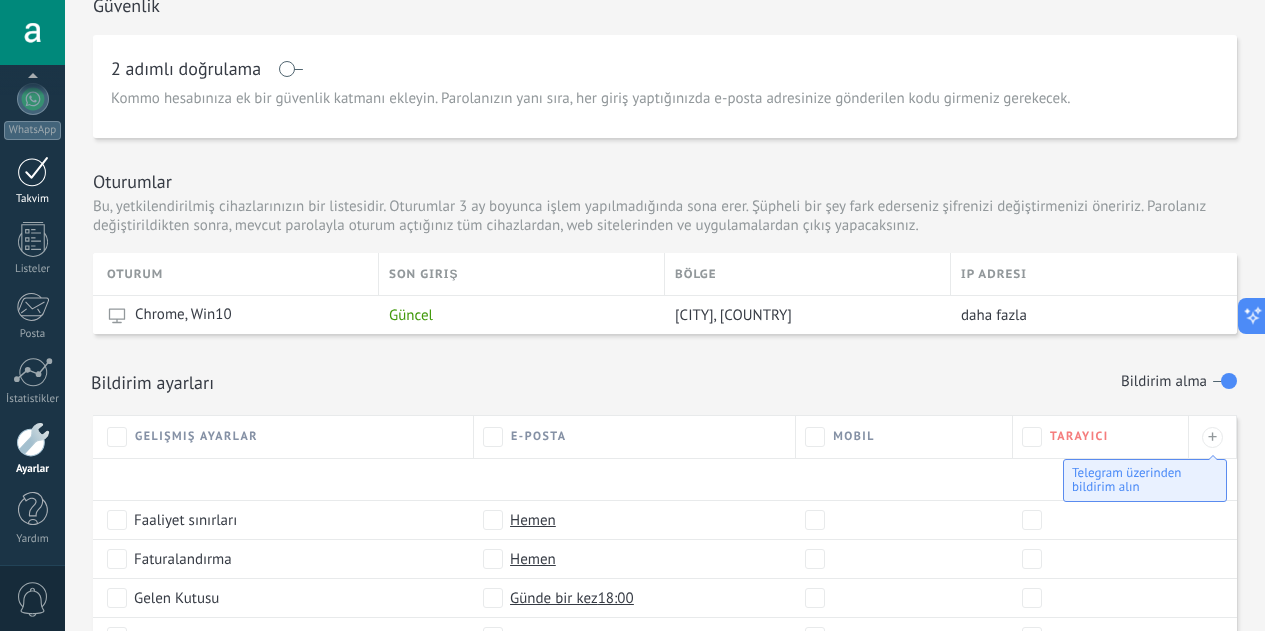 click on "Takvim" at bounding box center (32, 181) 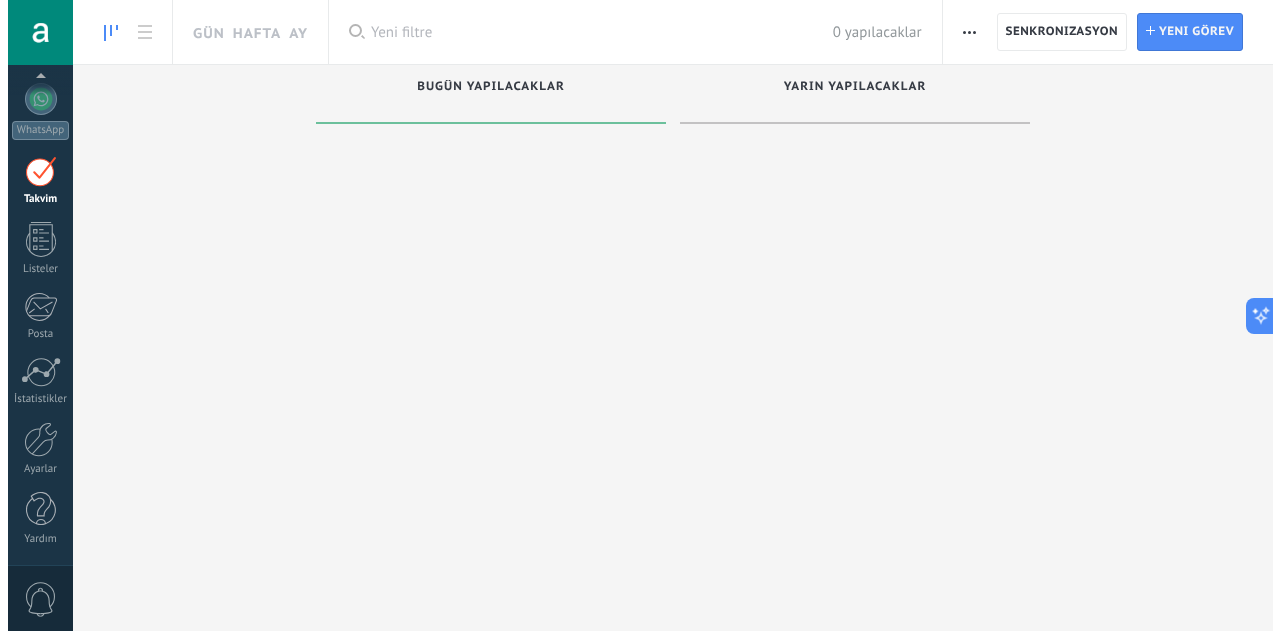 scroll, scrollTop: 0, scrollLeft: 0, axis: both 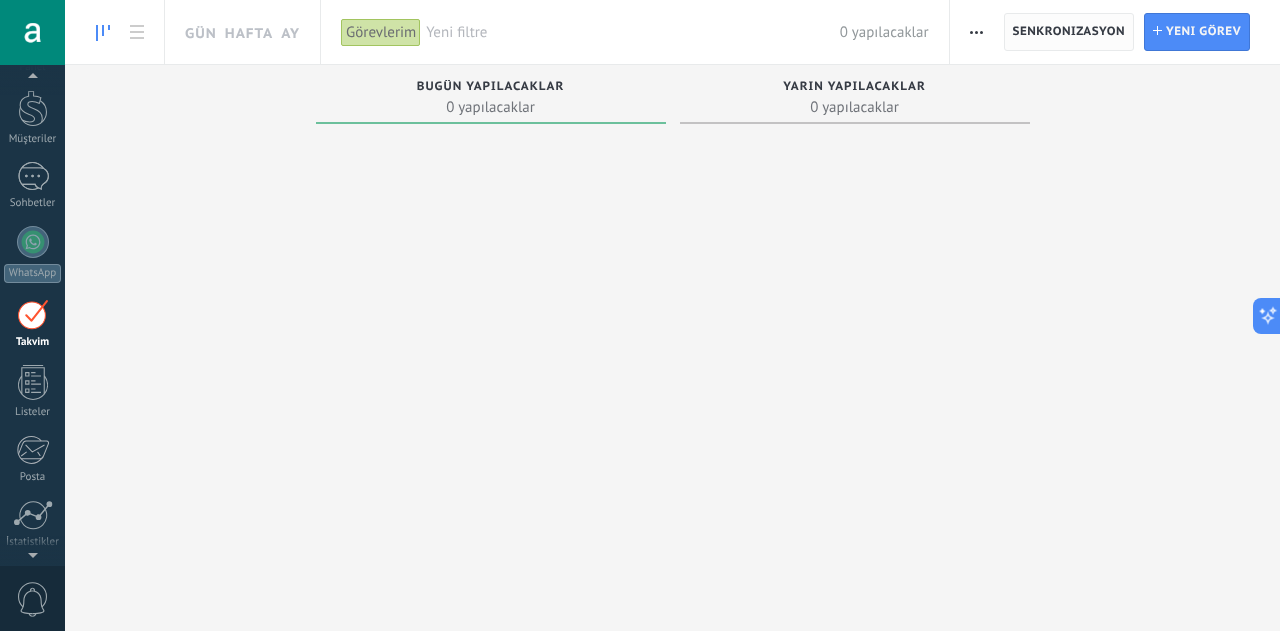 click on "Senkronizasyon" at bounding box center (1069, 32) 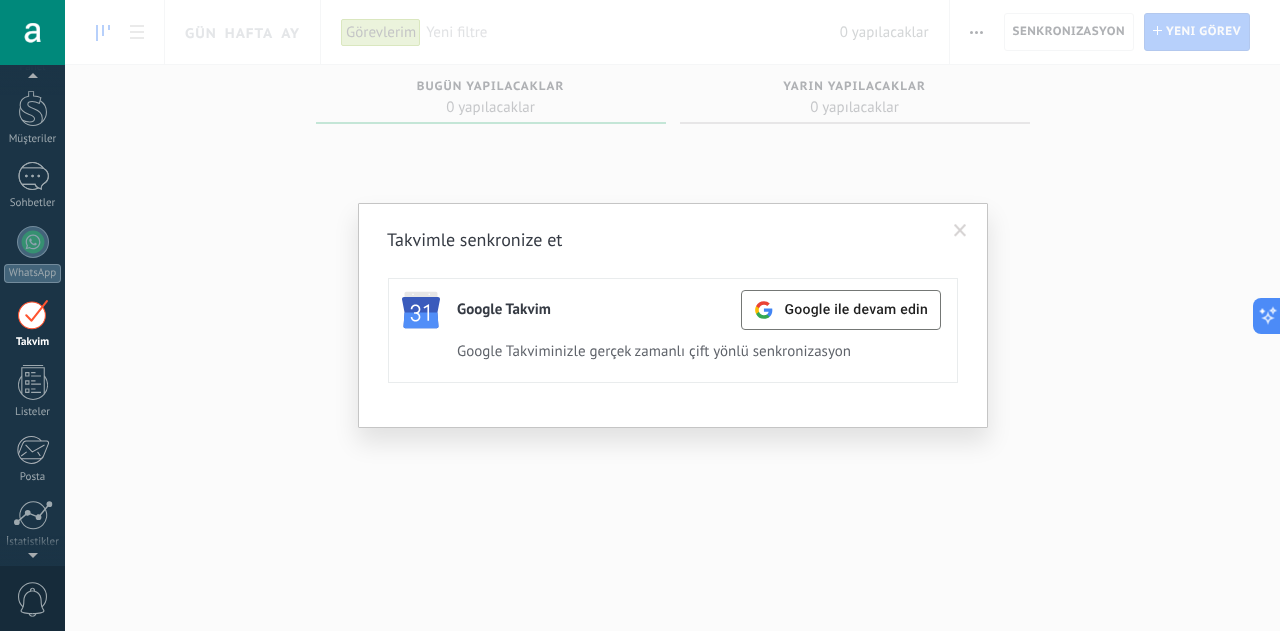 click on "Takvimle senkronize et Google Takvim Google ile devam edin Etkinleştir Devre dışı bırak Google Takviminizle gerçek zamanlı çift yönlü senkronizasyon" at bounding box center [672, 315] 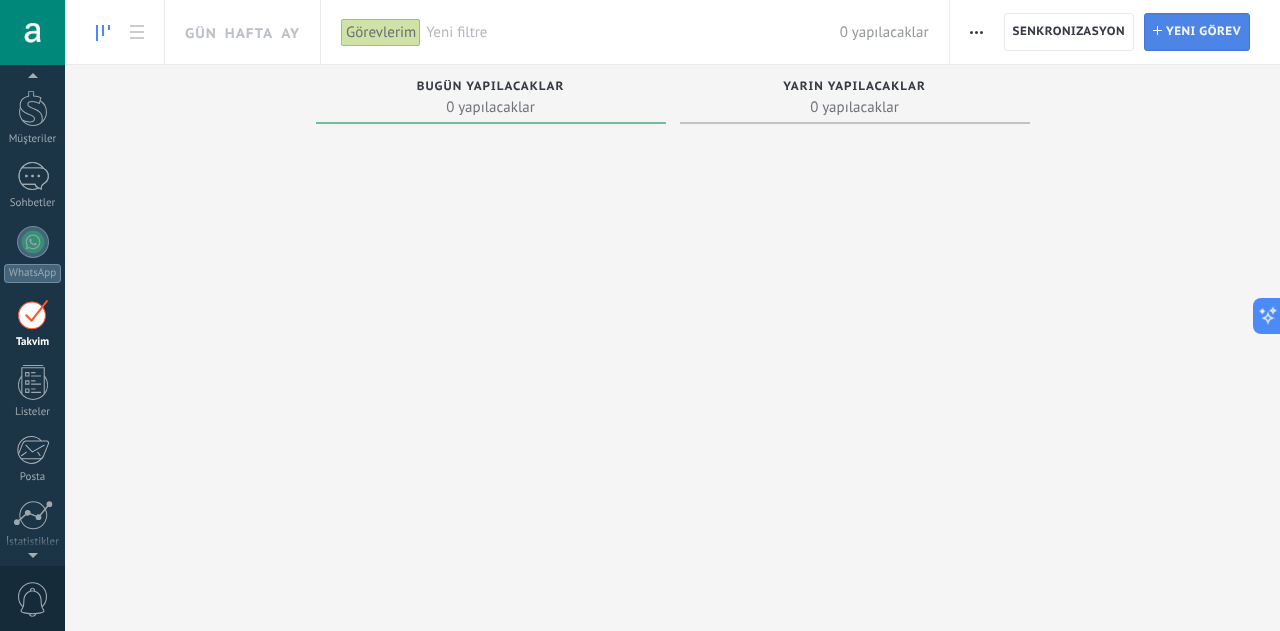 click on "Yeni görev" at bounding box center [1203, 32] 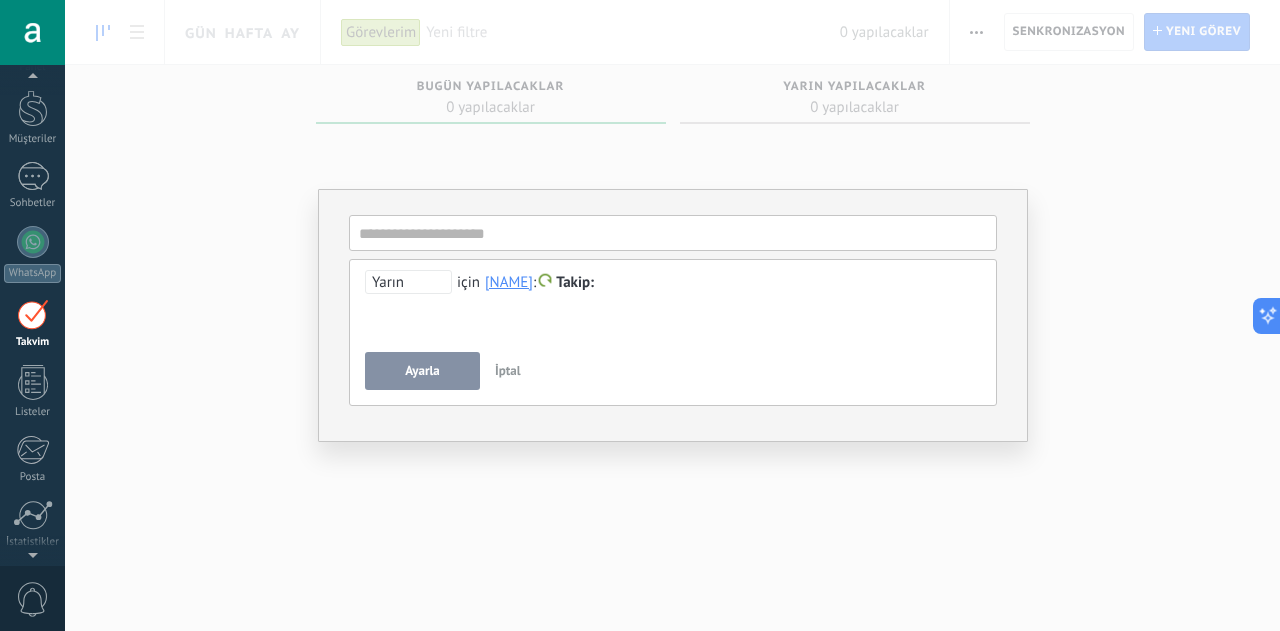click on "**********" at bounding box center (672, 315) 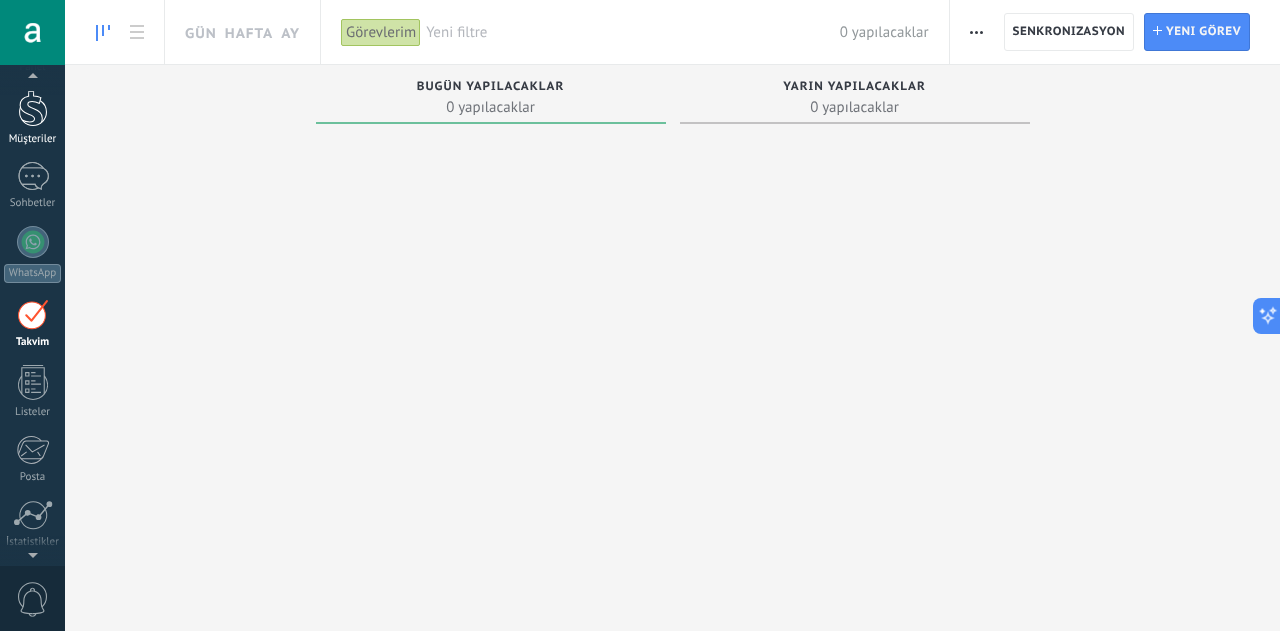 click at bounding box center [33, 108] 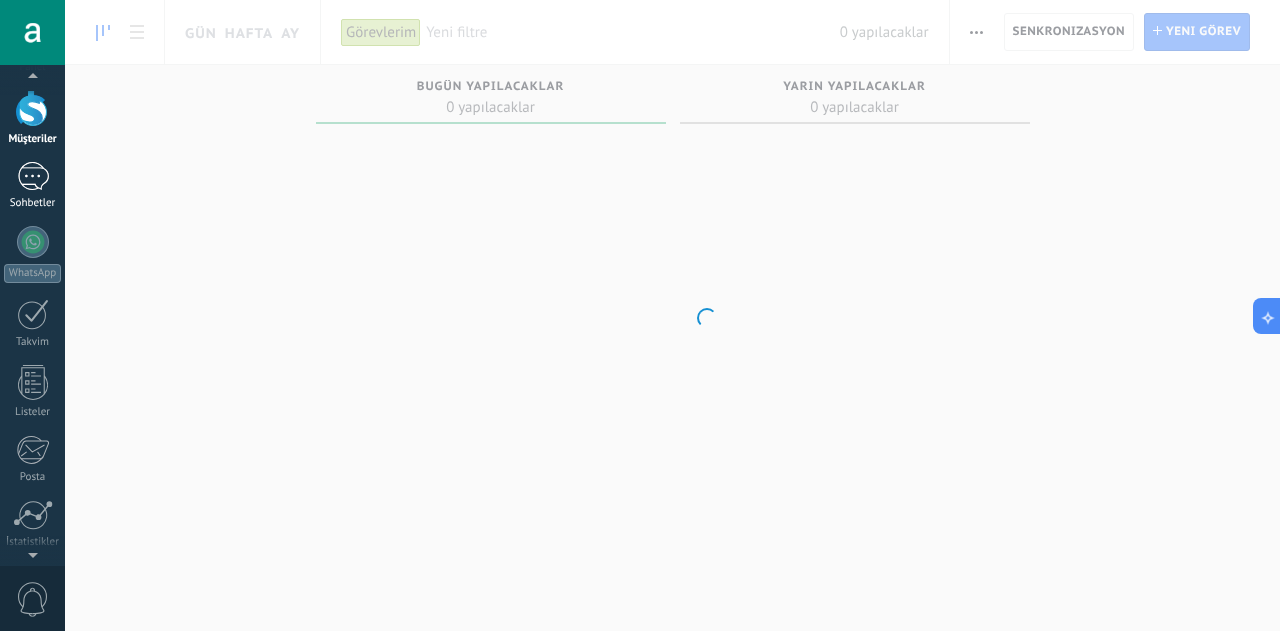 click at bounding box center (33, 176) 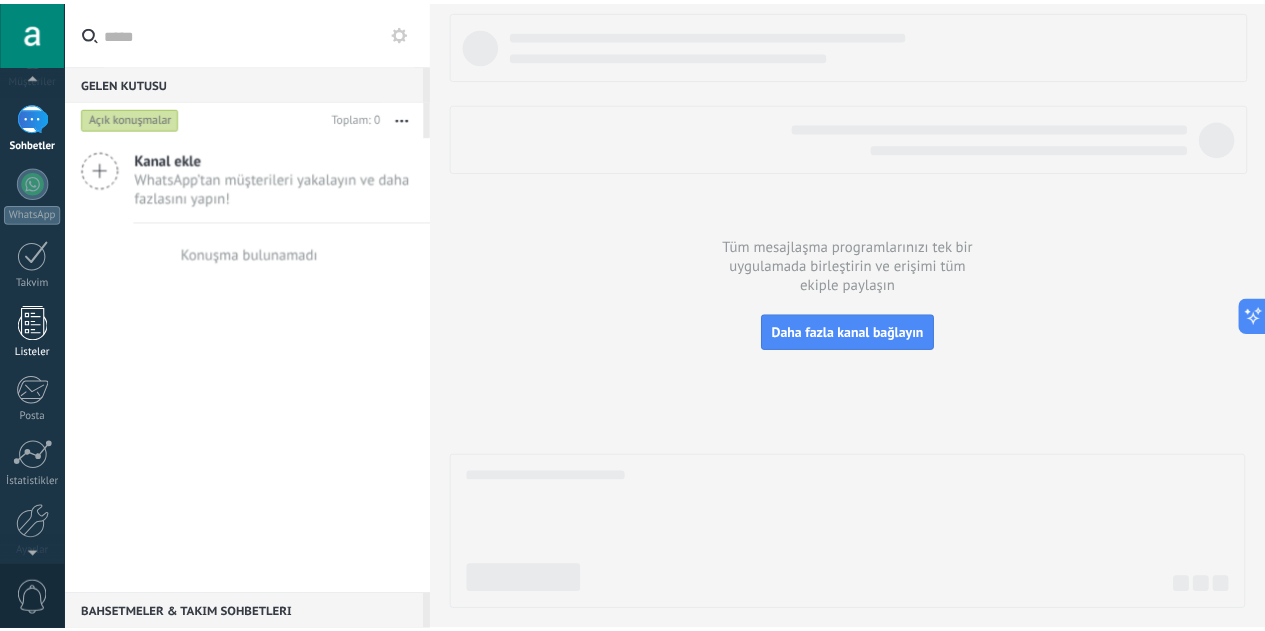 scroll, scrollTop: 201, scrollLeft: 0, axis: vertical 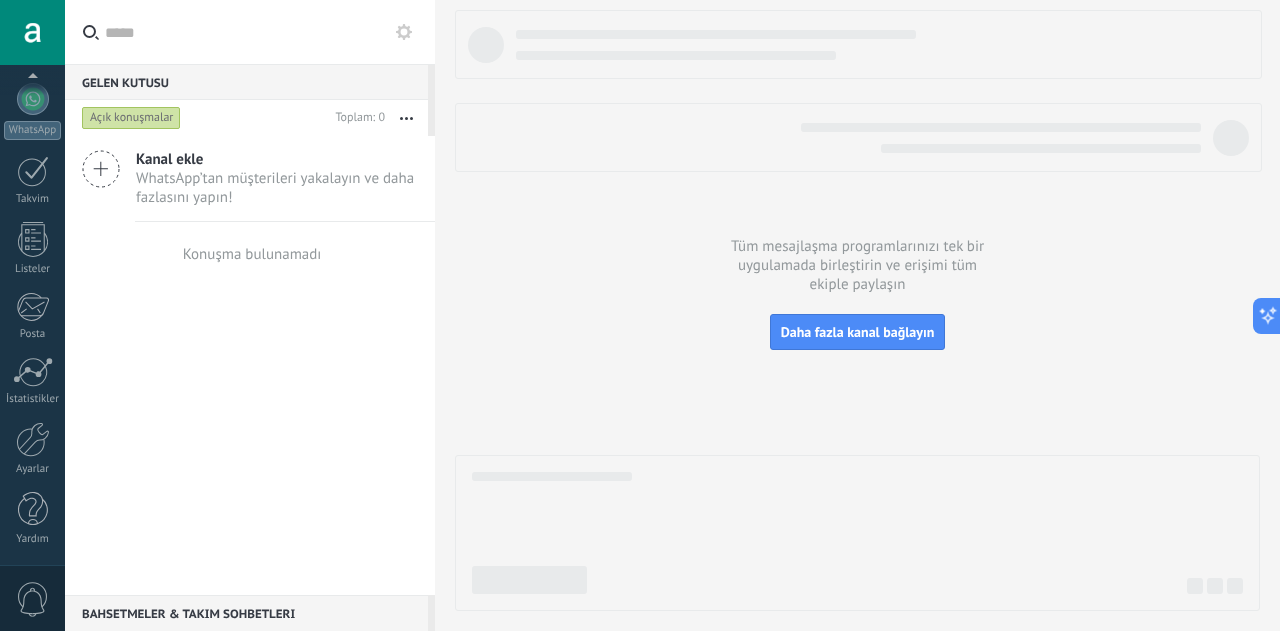 click on "Panel
Müşteriler
Sohbetler
WhatsApp
Satışlar" at bounding box center (32, 224) 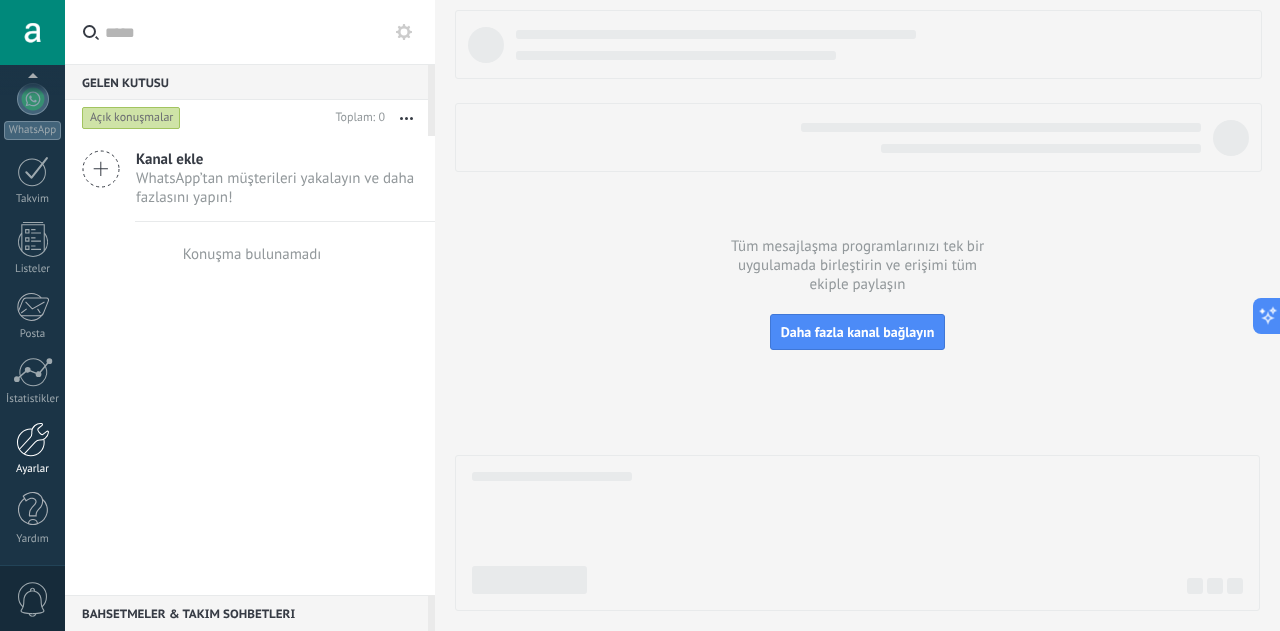 click at bounding box center [33, 439] 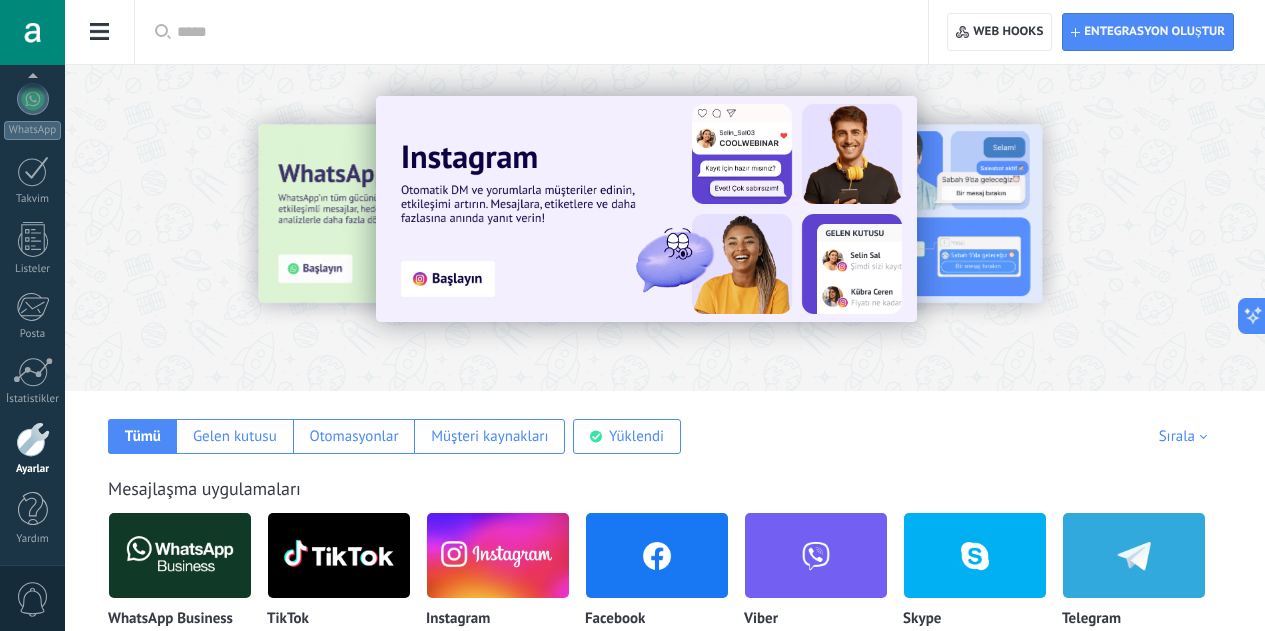 click on "Faturalandırma" at bounding box center (-116, 149) 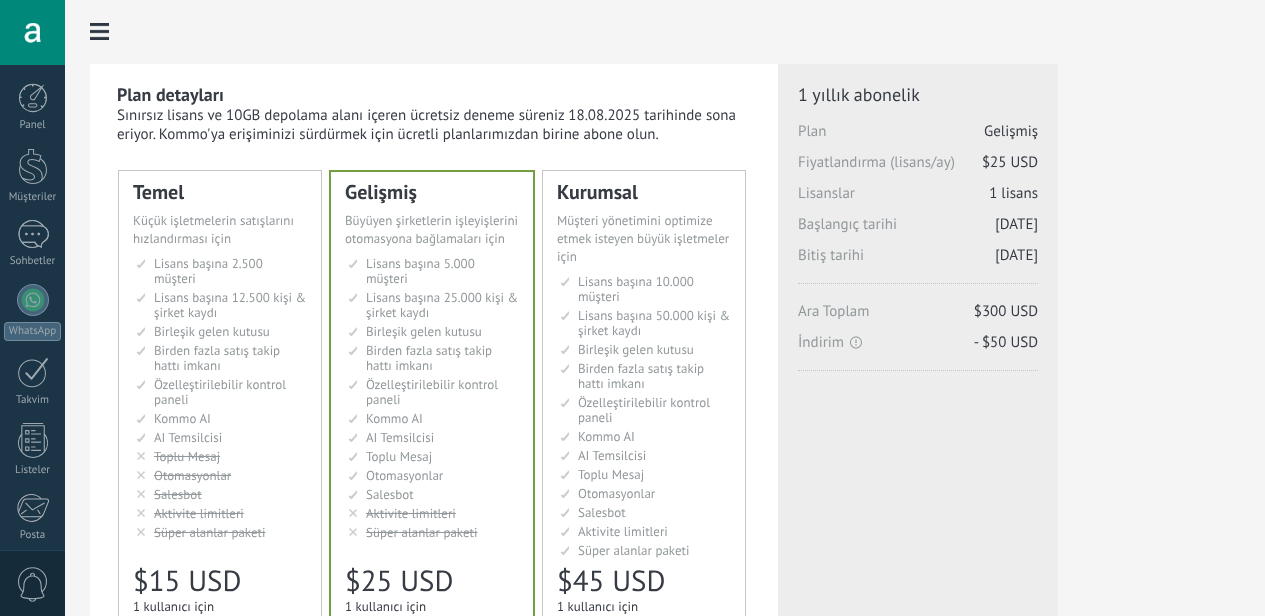 scroll, scrollTop: 0, scrollLeft: 0, axis: both 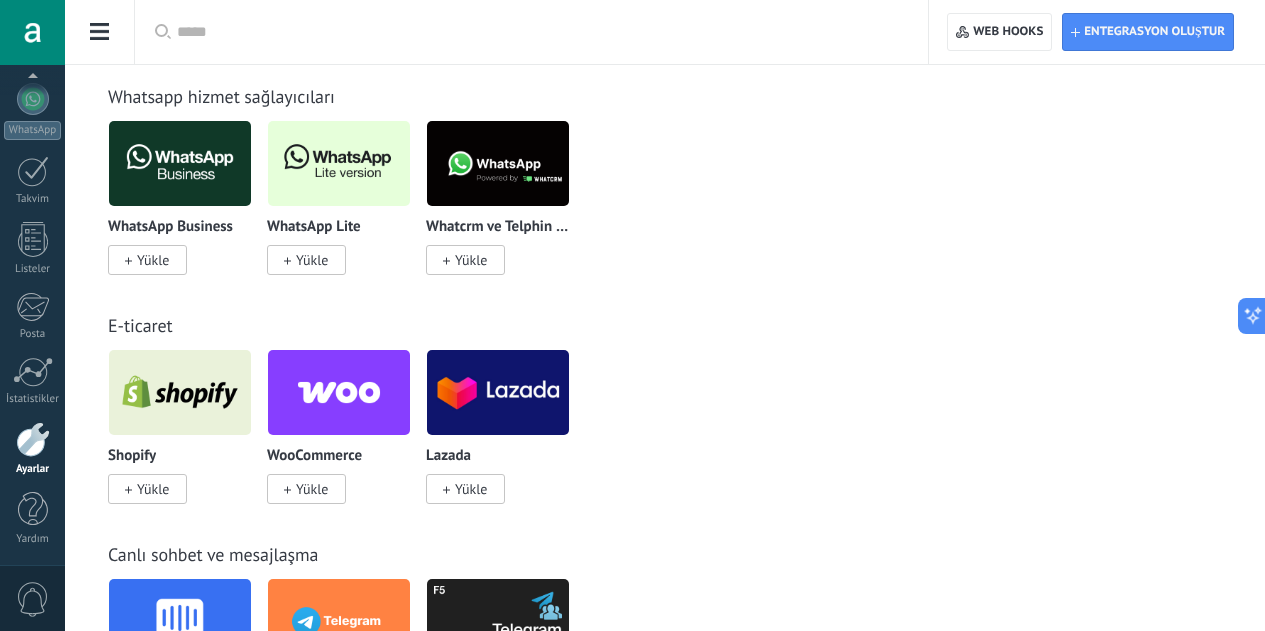 click at bounding box center (180, 392) 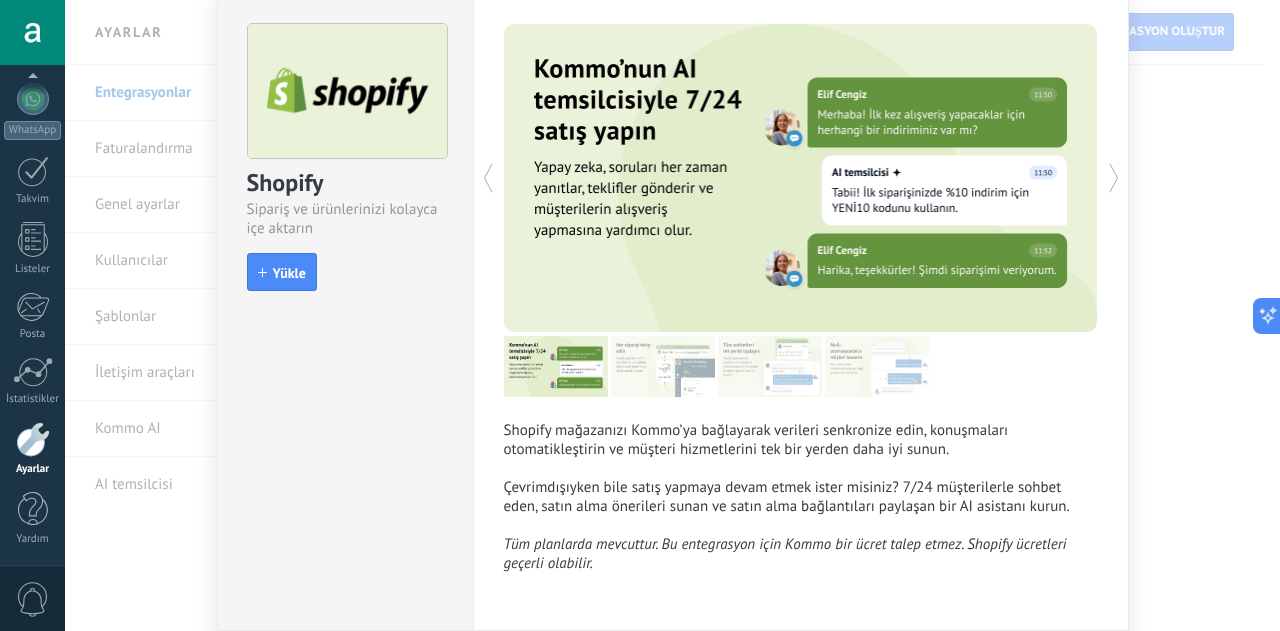 scroll, scrollTop: 156, scrollLeft: 0, axis: vertical 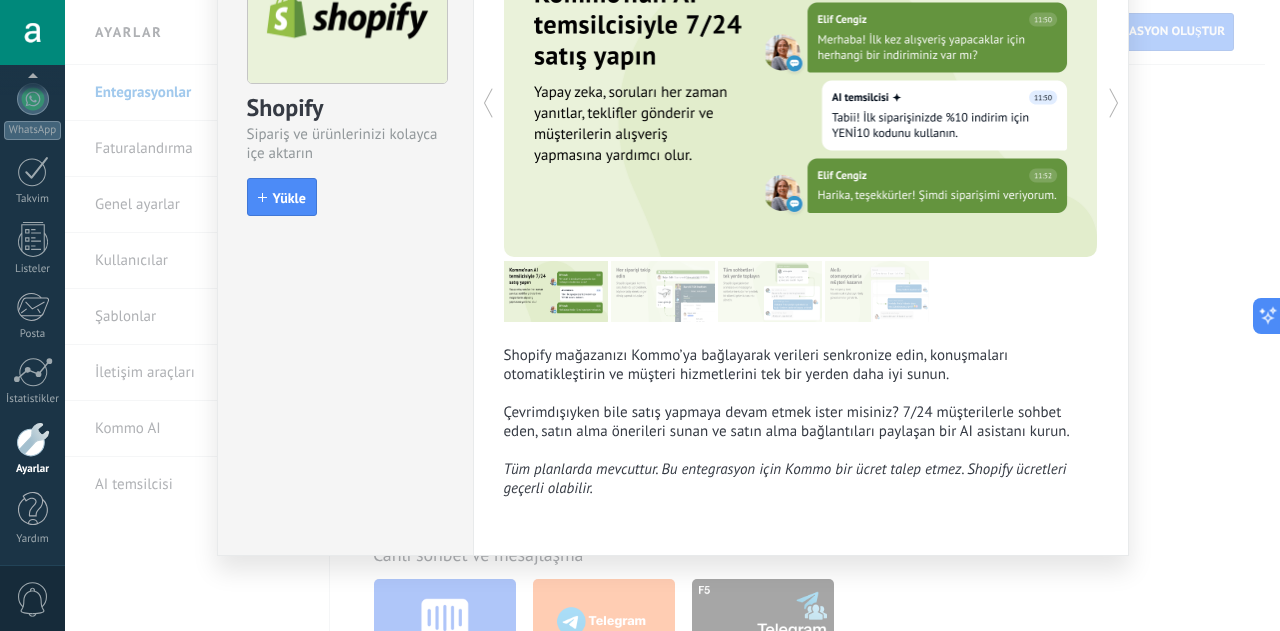click on "Shopify Sipariş ve ürünlerinizi kolayca içe aktarın install Yükle Shopify mağazanızı Kommo’ya bağlayarak verileri senkronize edin, konuşmaları otomatikleştirin ve müşteri hizmetlerini tek bir yerden daha iyi sunun. Çevrimdışıyken bile satış yapmaya devam etmek ister misiniz? 7/24 müşterilerle sohbet eden, satın alma önerileri sunan ve satın alma bağlantıları paylaşan bir AI asistanı kurun. Tüm planlarda mevcuttur. Bu entegrasyon için Kommo bir ücret talep etmez. Shopify ücretleri geçerli olabilir. daha fazla" at bounding box center (672, 315) 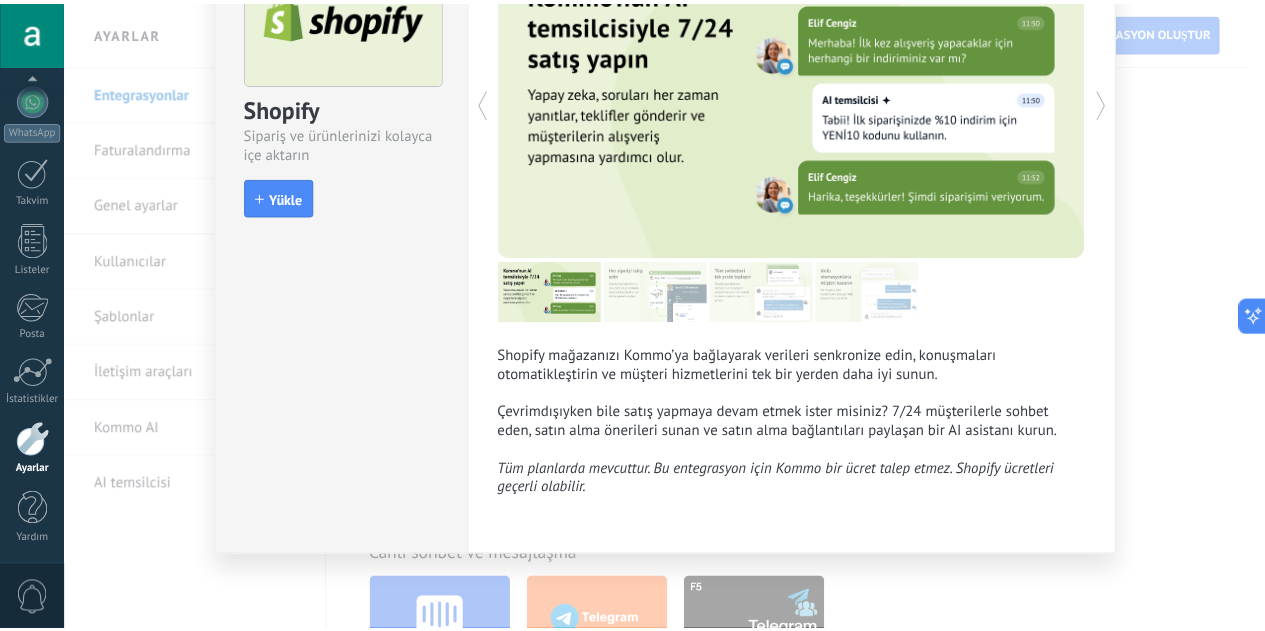 scroll, scrollTop: 0, scrollLeft: 0, axis: both 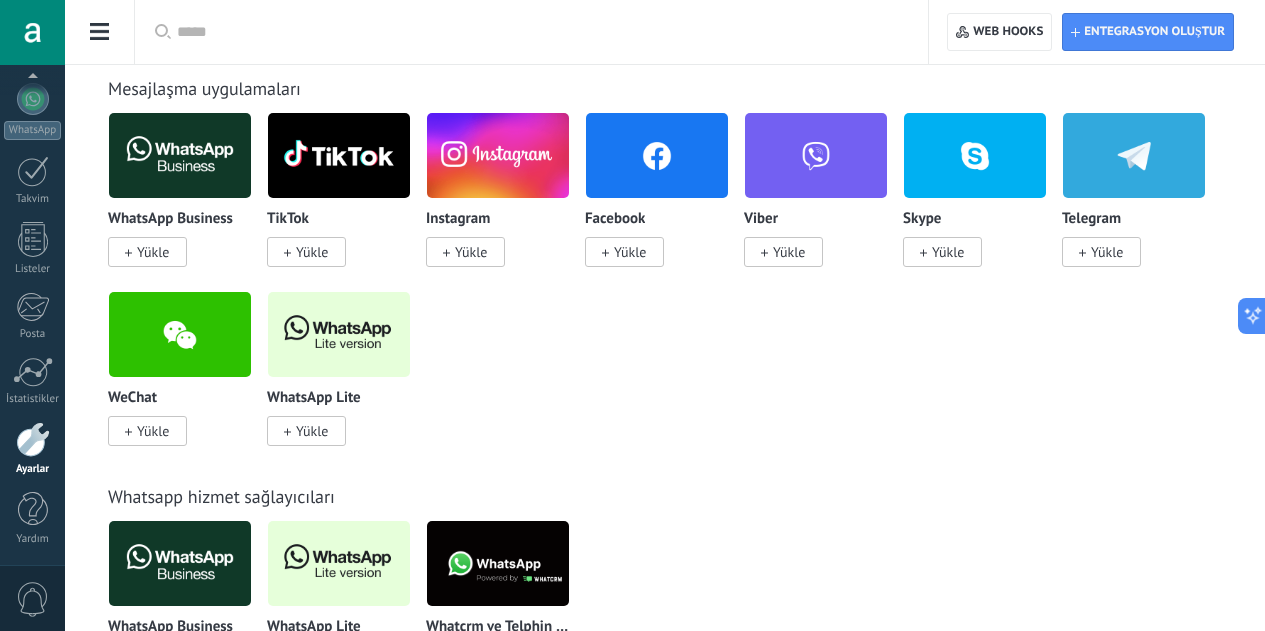 click at bounding box center (498, 155) 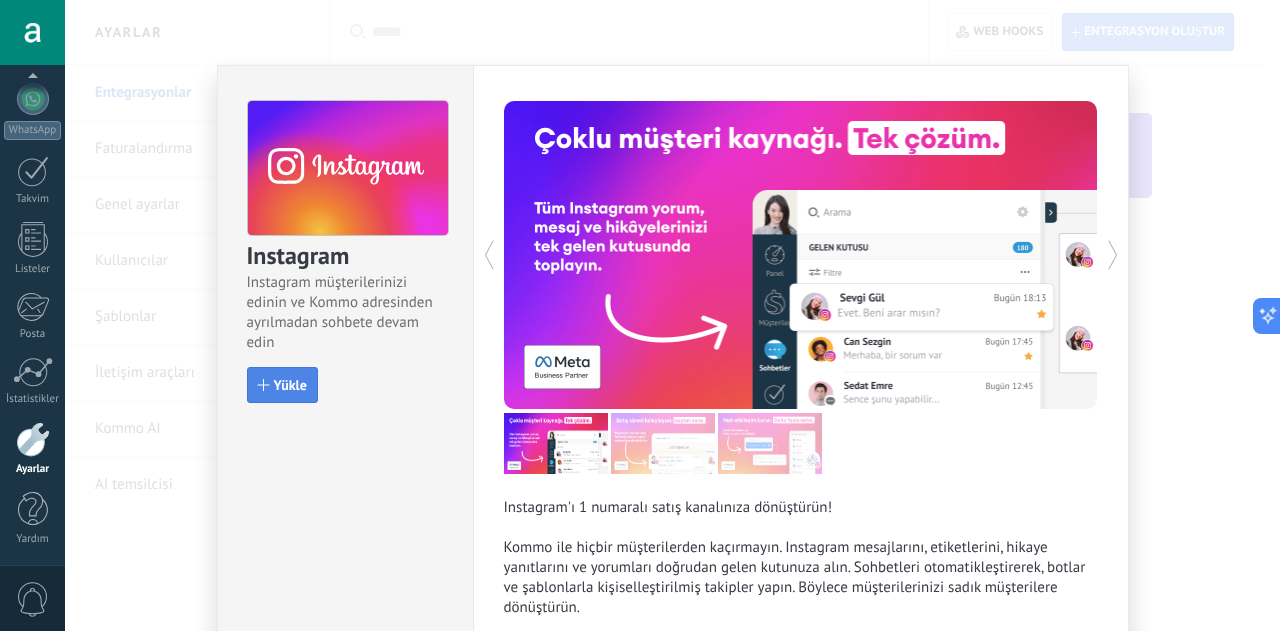 click on "Yükle" at bounding box center (290, 385) 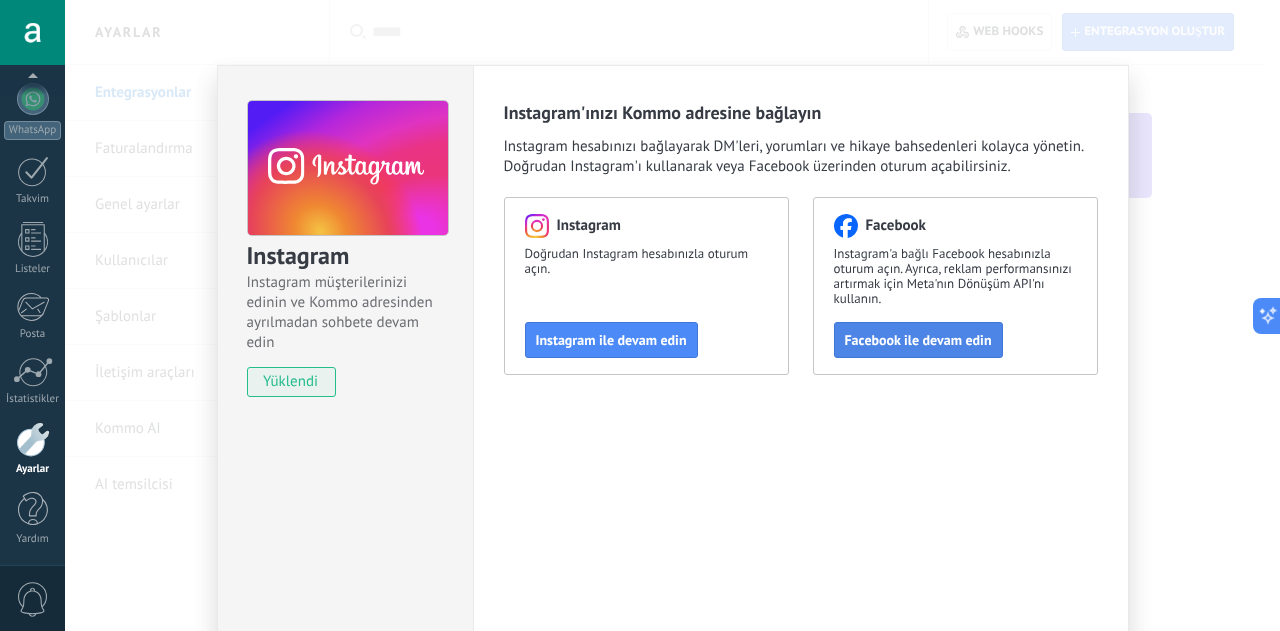 click on "Facebook ile devam edin" at bounding box center [918, 340] 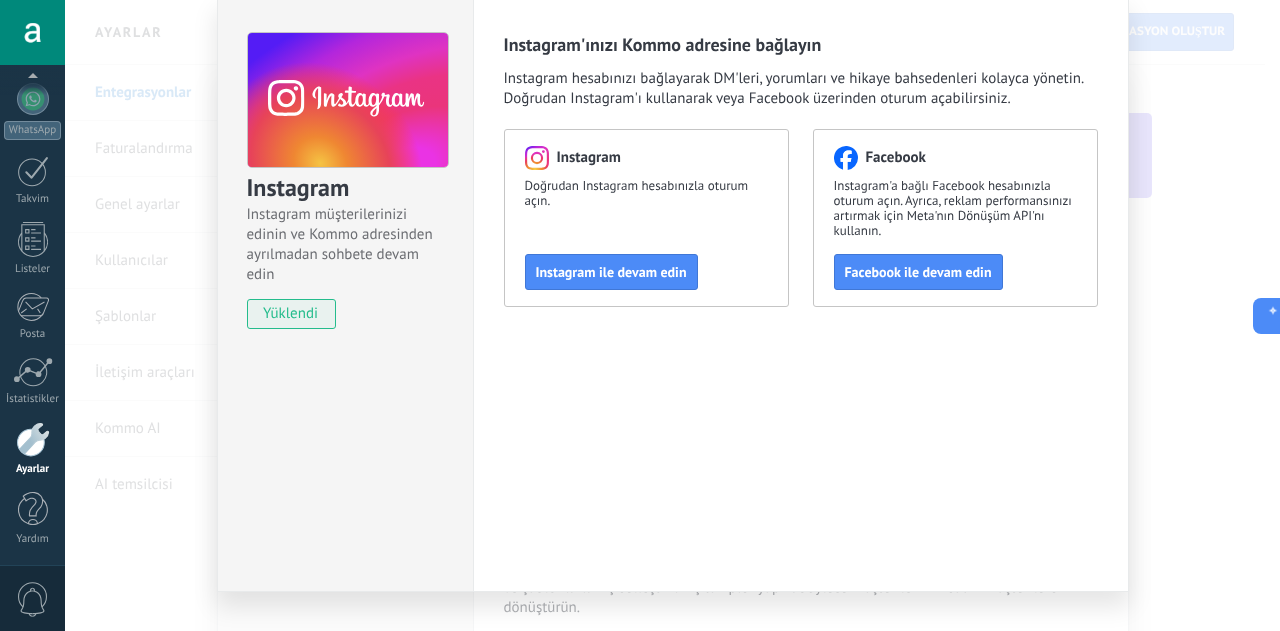 scroll, scrollTop: 104, scrollLeft: 0, axis: vertical 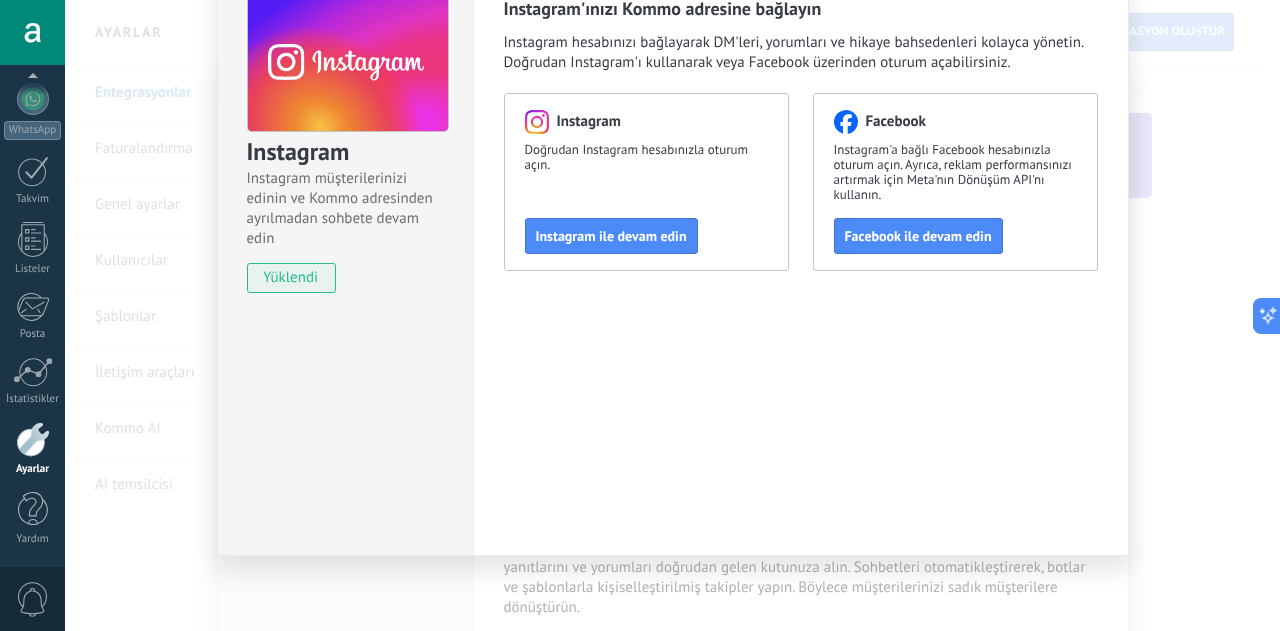 click on "Instagram Instagram müşterilerinizi edinin ve Kommo adresinden ayrılmadan sohbete devam edin yüklendi Instagram'ınızı Kommo adresine bağlayın Instagram hesabınızı bağlayarak DM'leri, yorumları ve hikaye bahsedenleri kolayca yönetin. Doğrudan Instagram'ı kullanarak veya Facebook üzerinden oturum açabilirsiniz. Instagram Doğrudan Instagram hesabınızla oturum açın. Instagram ile devam edin Facebook Instagram'a bağlı Facebook hesabınızla oturum açın. Ayrıca, reklam performansınızı artırmak için Meta'nın Dönüşüm API'nı kullanın. Facebook ile devam edin" at bounding box center [672, 315] 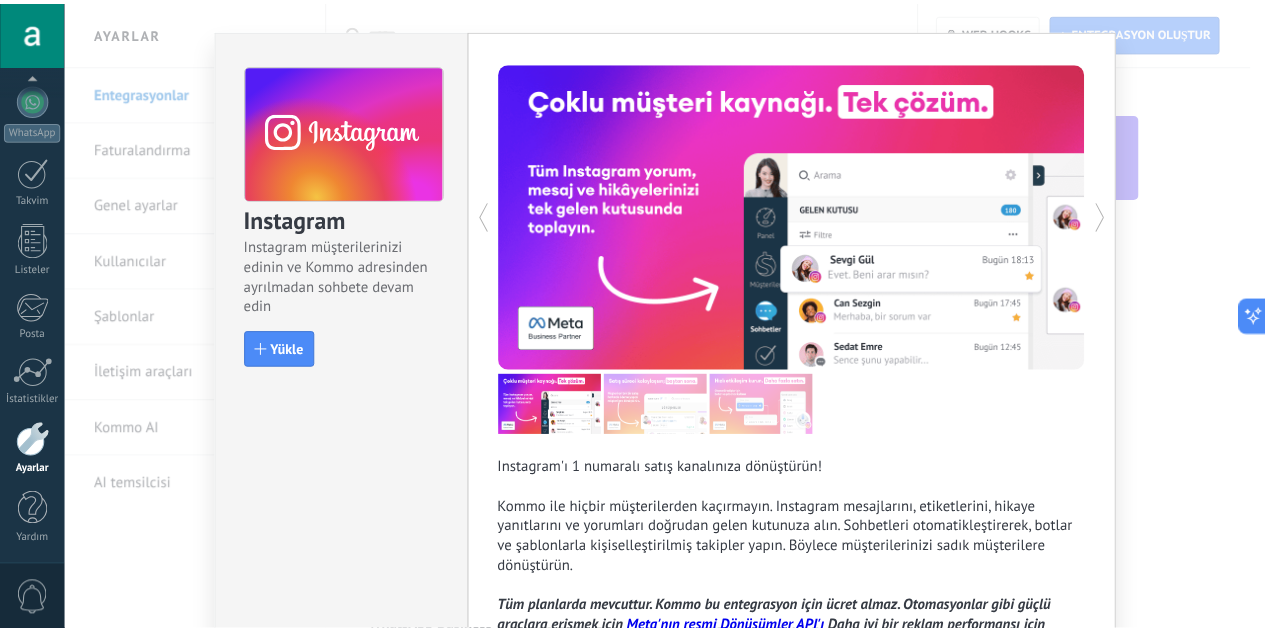 scroll, scrollTop: 0, scrollLeft: 0, axis: both 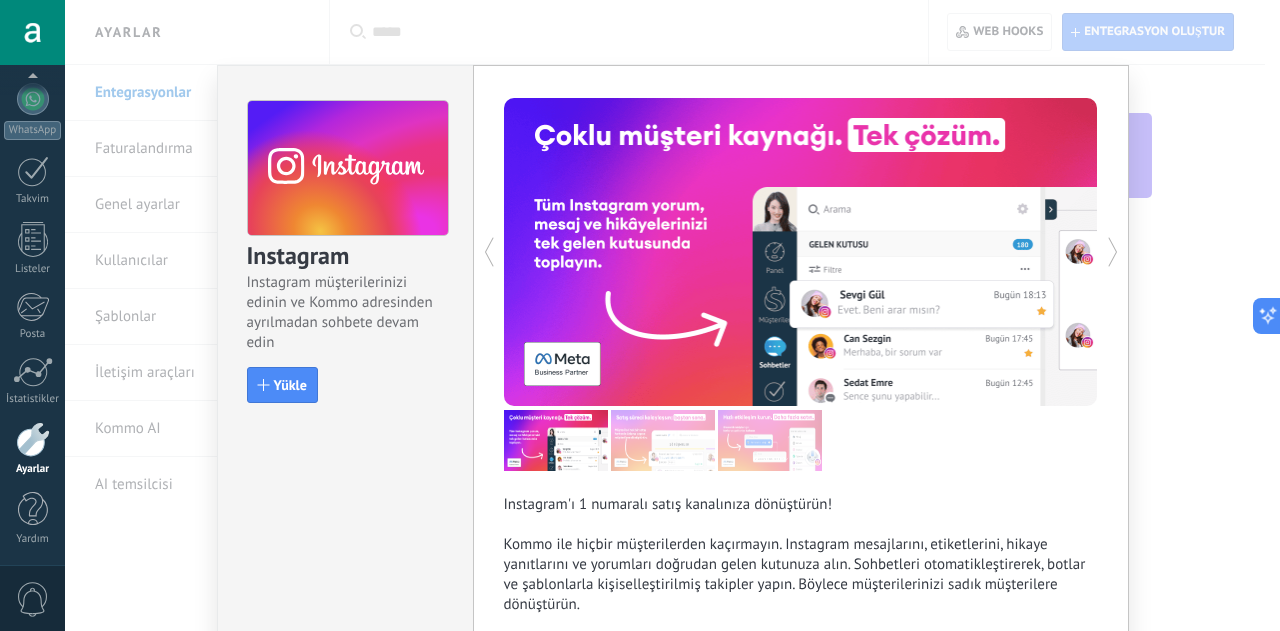 click on "Instagram Instagram müşterilerinizi edinin ve Kommo adresinden ayrılmadan sohbete devam edin Yükle Instagram'ı 1 numaralı satış kanalınıza dönüştürün! Kommo ile hiçbir müşterilerden kaçırmayın. Instagram mesajlarını, etiketlerini, hikaye yanıtlarını ve yorumları doğrudan gelen kutunuza alın. Sohbetleri otomatikleştirerek, botlar ve şablonlarla kişiselleştirilmiş takipler yapın. Böylece müşterilerinizi sadık müşterilere dönüştürün. Tüm planlarda mevcuttur. Kommo bu entegrasyon için ücret almaz. Otomasyonlar gibi güçlü araçlara erişmek için   Meta'nın resmi Dönüşümler API'ı   Daha iyi bir reklam performansı için Gelişmiş plana veya daha yüksek bir plana yükseltin." at bounding box center (672, 315) 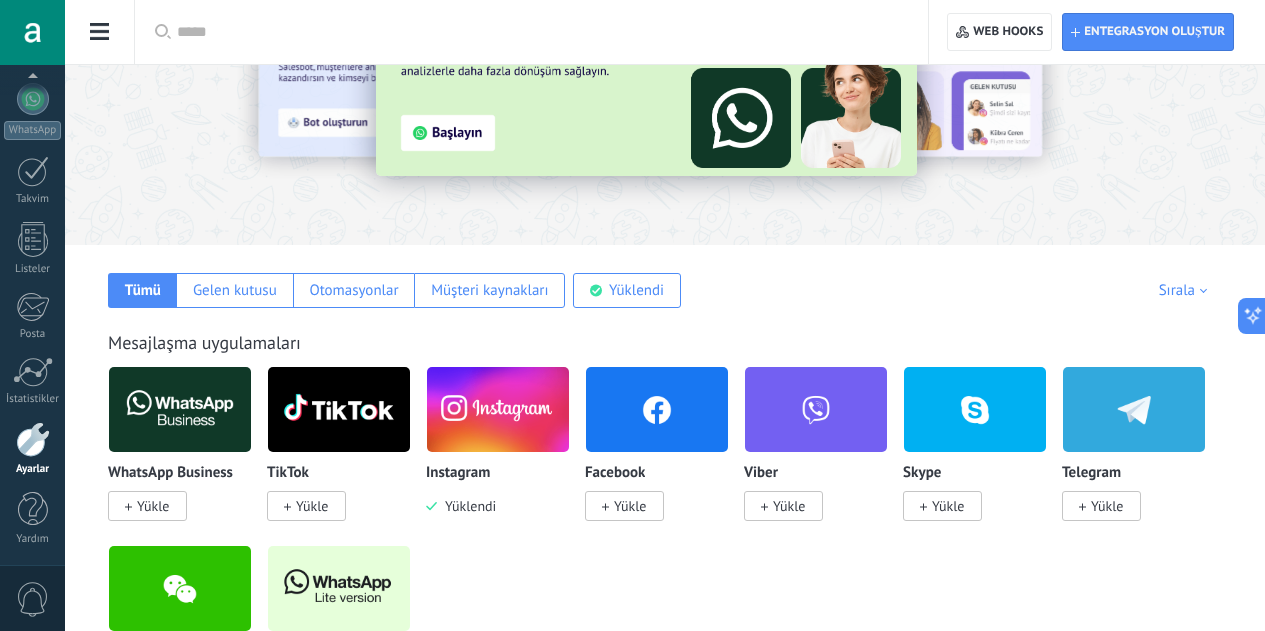 scroll, scrollTop: 200, scrollLeft: 0, axis: vertical 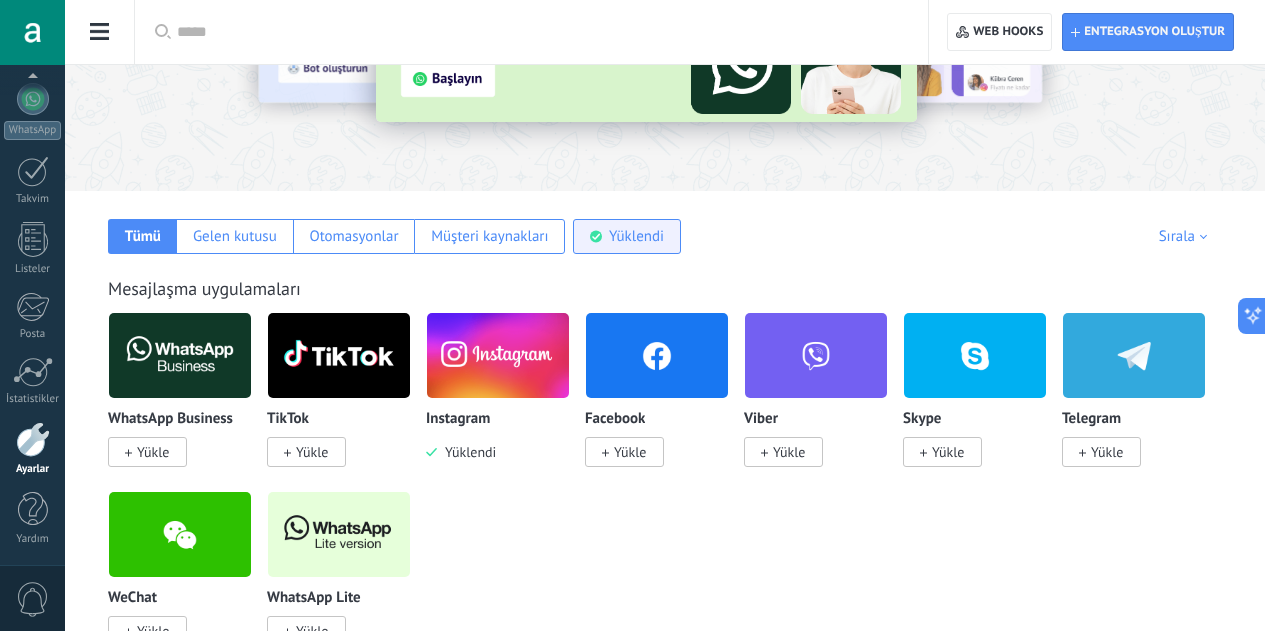 click 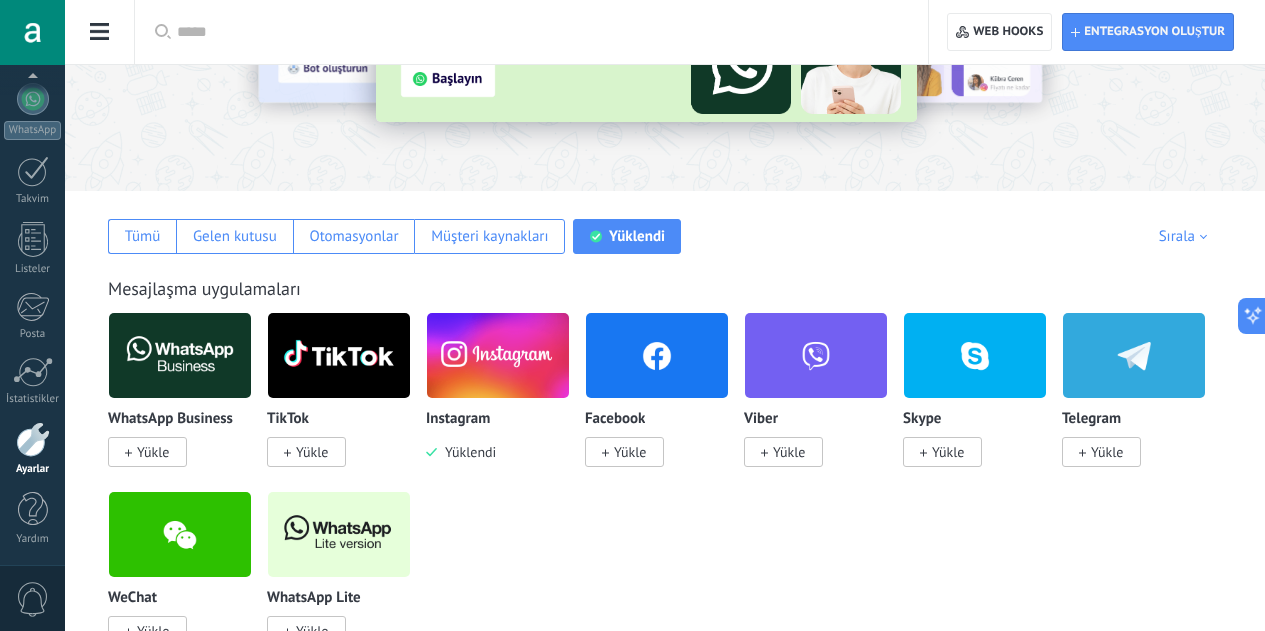 scroll, scrollTop: 86, scrollLeft: 0, axis: vertical 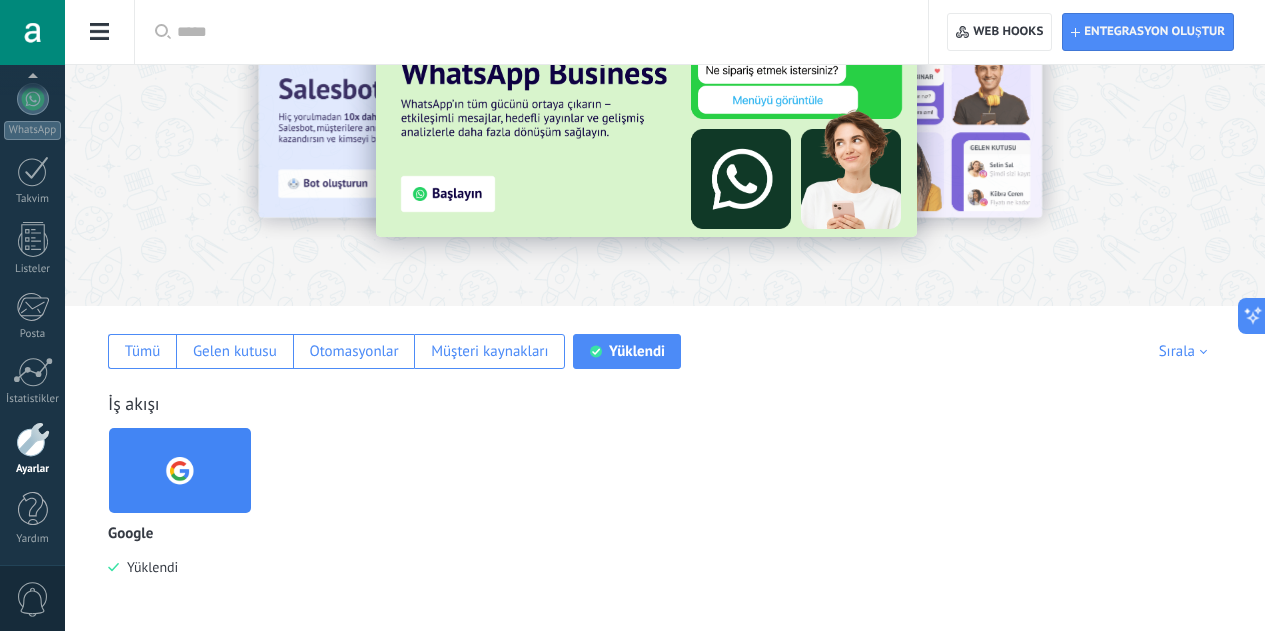 click on "Yüklendi" at bounding box center [627, 351] 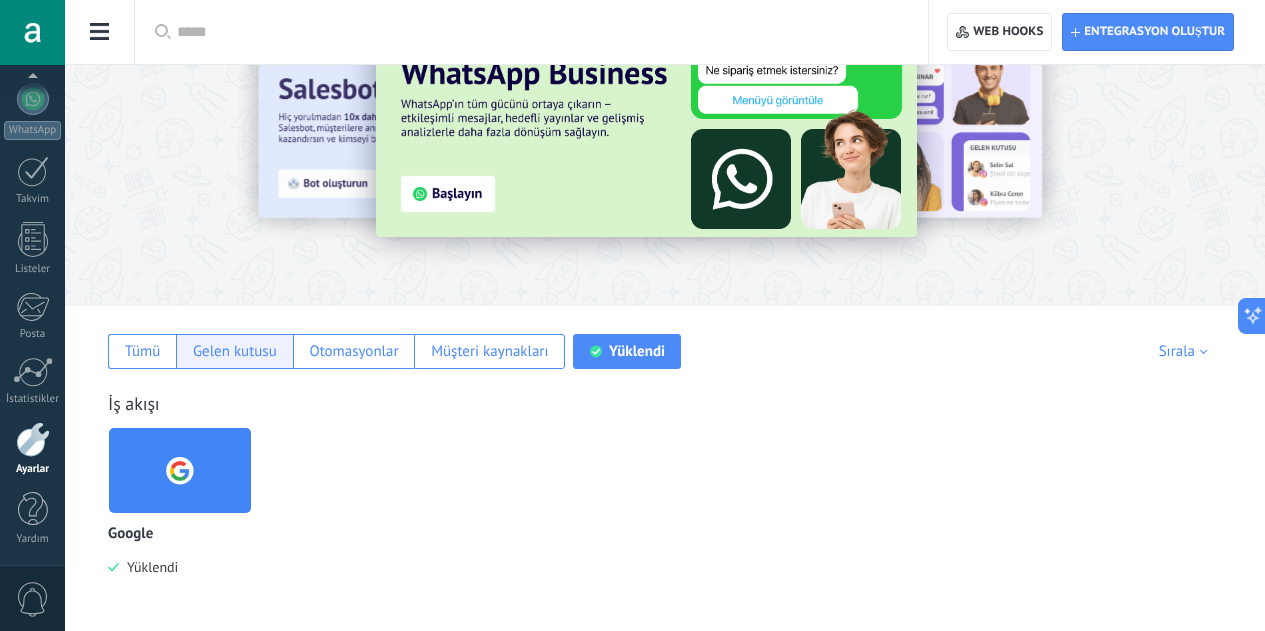 click on "Gelen kutusu" at bounding box center (234, 351) 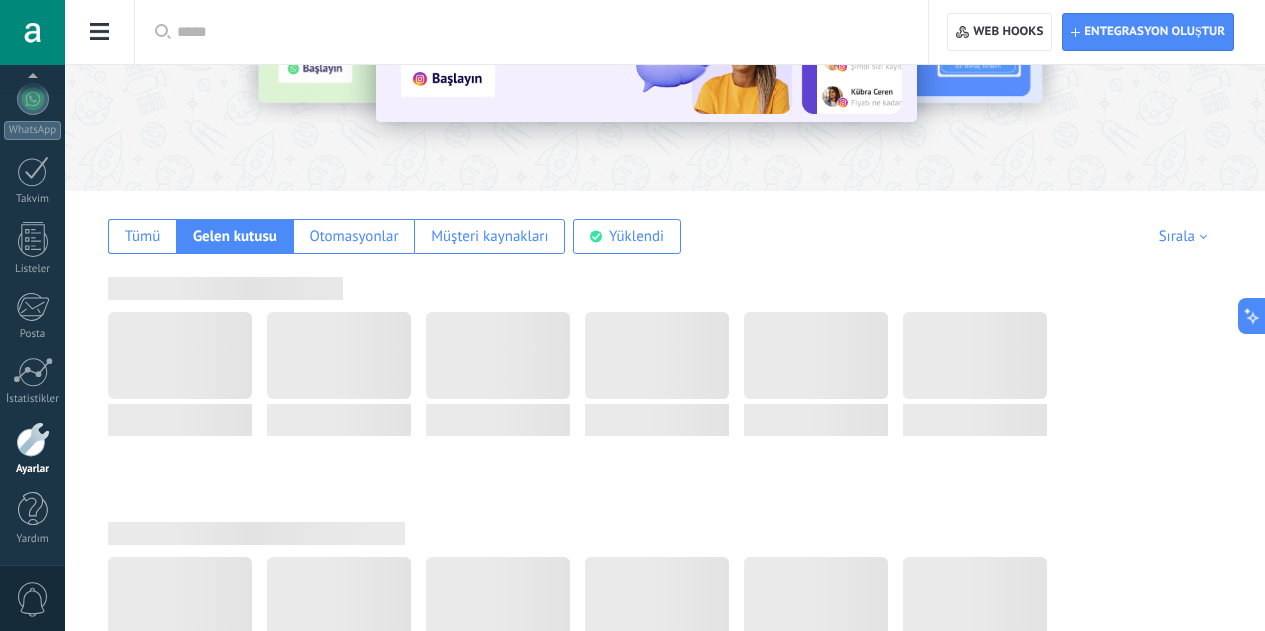 click on "Tümü Gelen kutusu Otomasyonlar Müşteri kaynakları Yüklendi Benim gönderilerim Sırala Takım seçimleri Trend olan En popüler Önce en yeni" at bounding box center [665, 222] 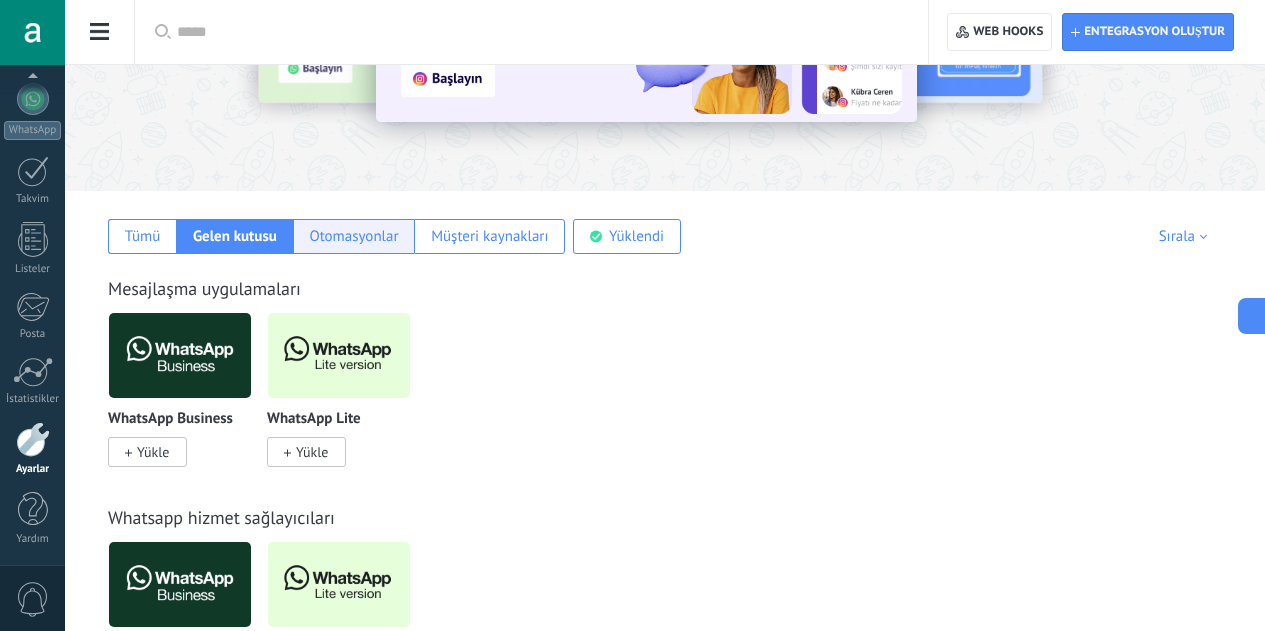 click on "Otomasyonlar" at bounding box center (354, 236) 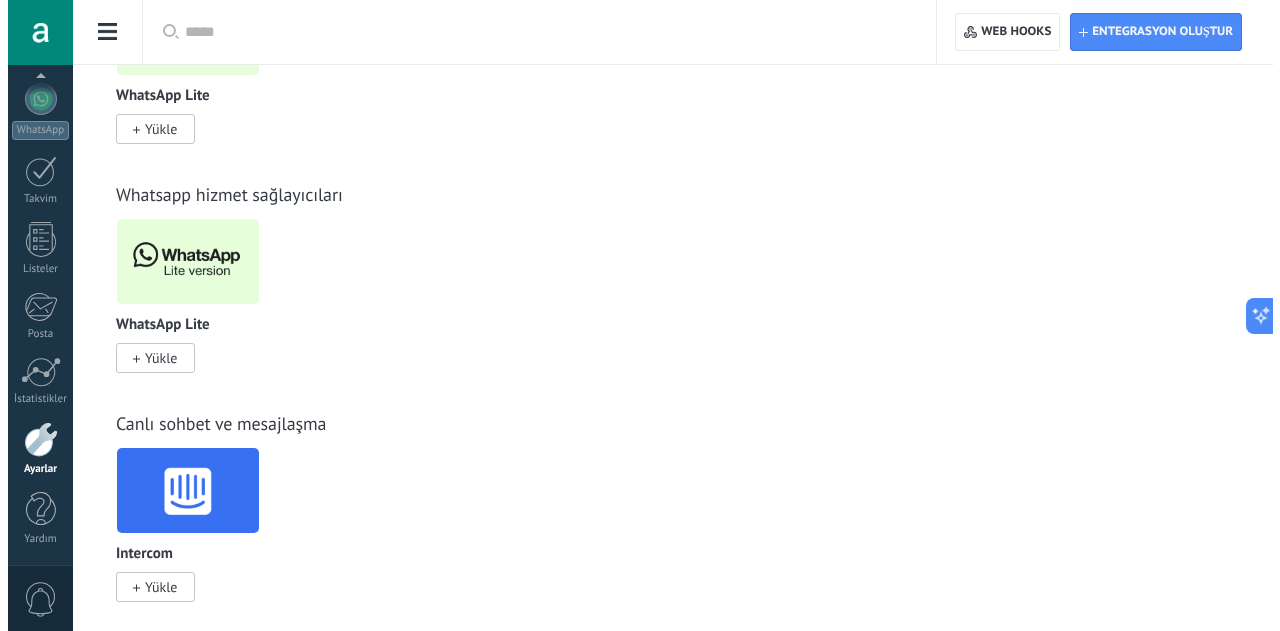 scroll, scrollTop: 546, scrollLeft: 0, axis: vertical 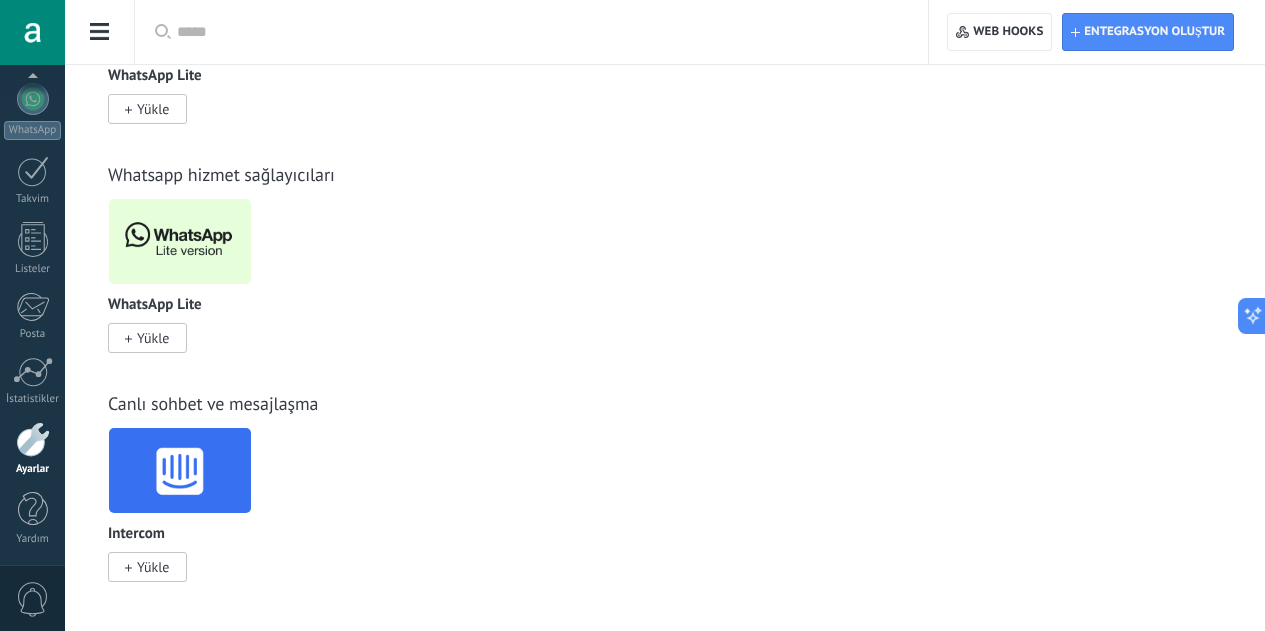 click at bounding box center (180, 470) 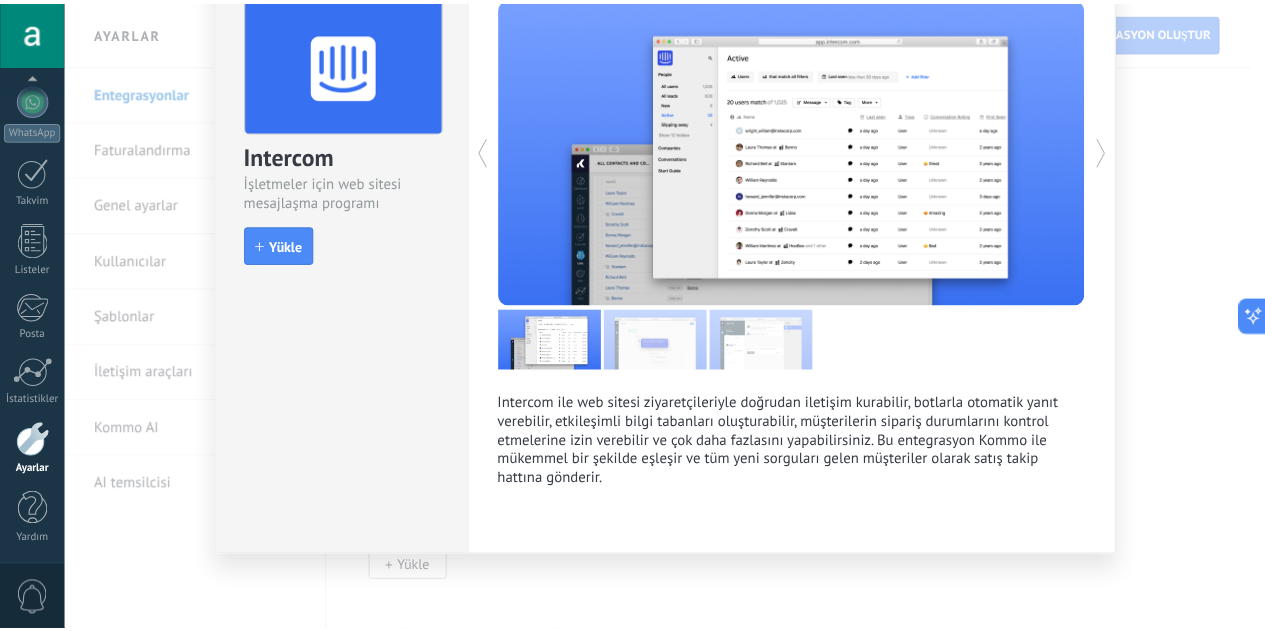 scroll, scrollTop: 0, scrollLeft: 0, axis: both 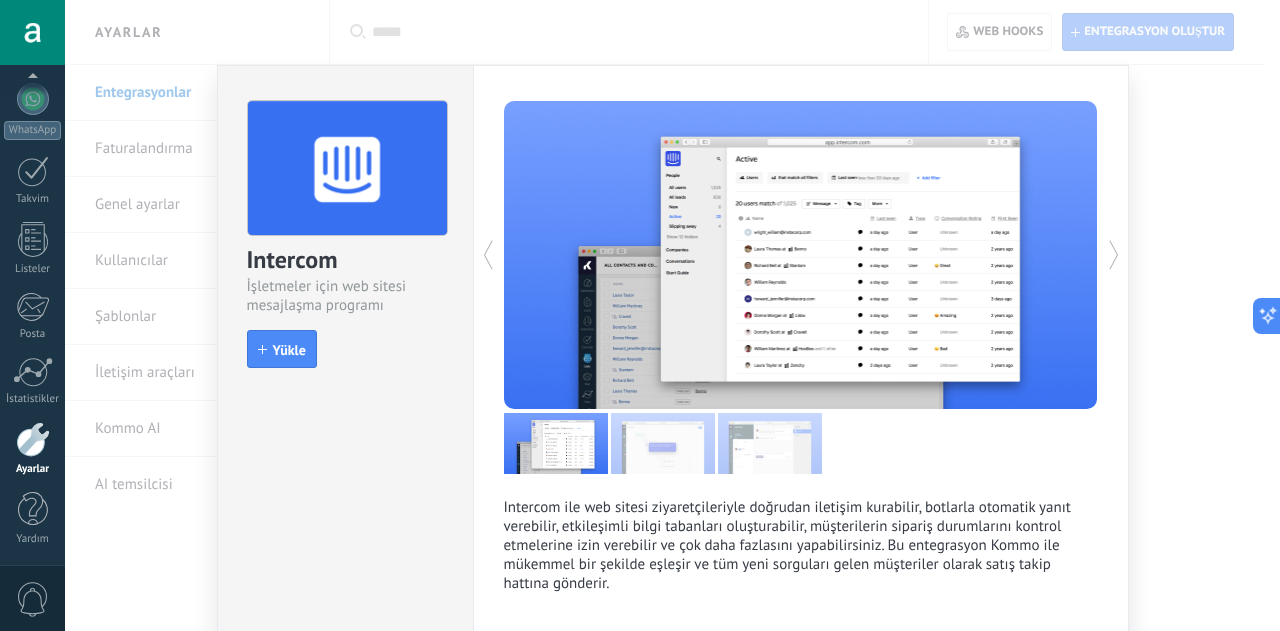 click on "Intercom İşletmeler için web sitesi mesajlaşma programı install Yükle Intercom ile web sitesi ziyaretçileriyle doğrudan iletişim kurabilir, botlarla otomatik yanıt verebilir, etkileşimli bilgi tabanları oluşturabilir, müşterilerin sipariş durumlarını kontrol etmelerine izin verebilir ve çok daha fazlasını yapabilirsiniz. Bu entegrasyon Kommo ile mükemmel bir şekilde eşleşir ve tüm yeni sorguları gelen müşteriler olarak satış takip hattına gönderir. daha fazla" at bounding box center [672, 315] 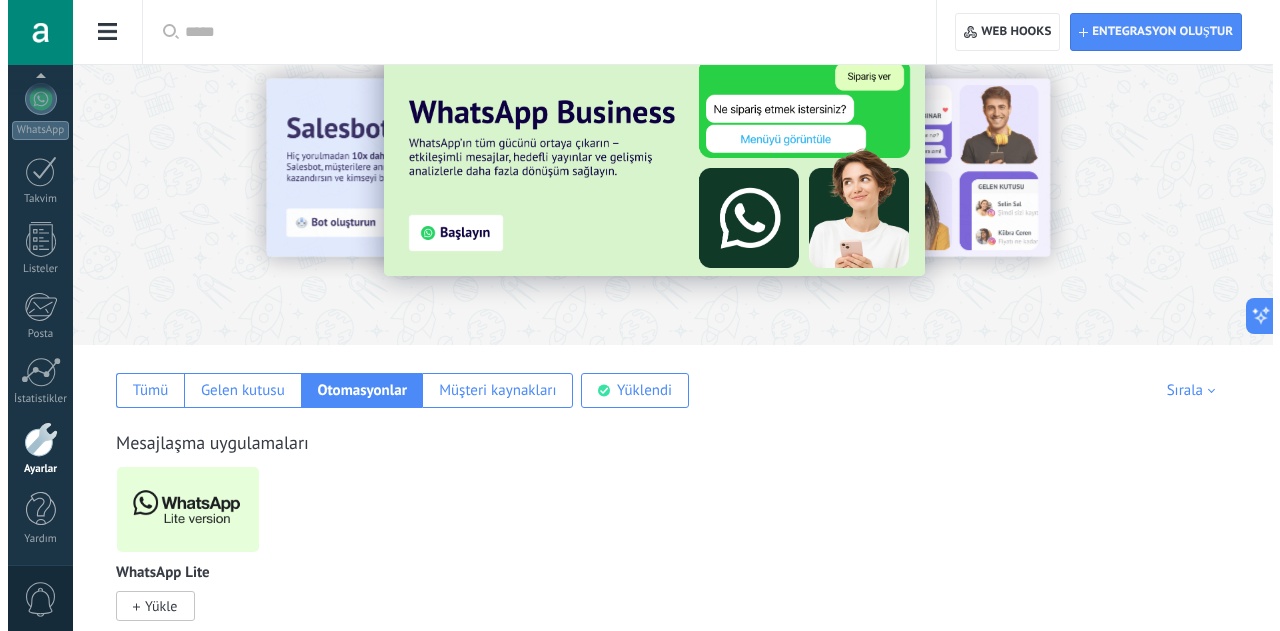 scroll, scrollTop: 0, scrollLeft: 0, axis: both 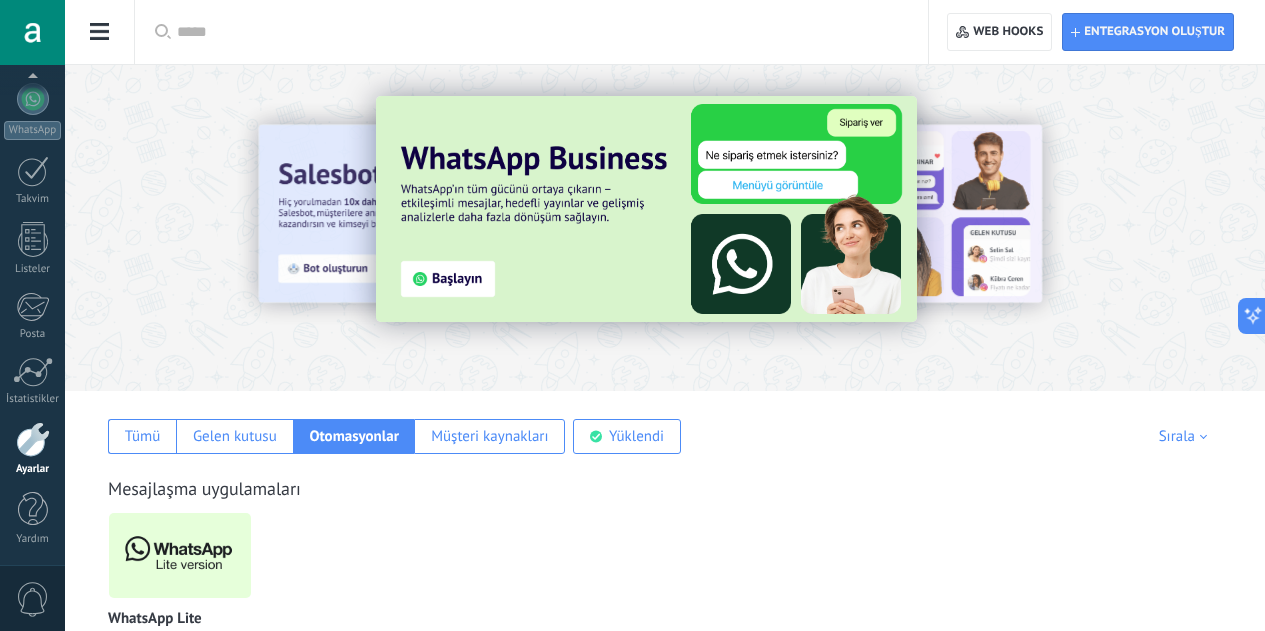 click at bounding box center [175, 227] 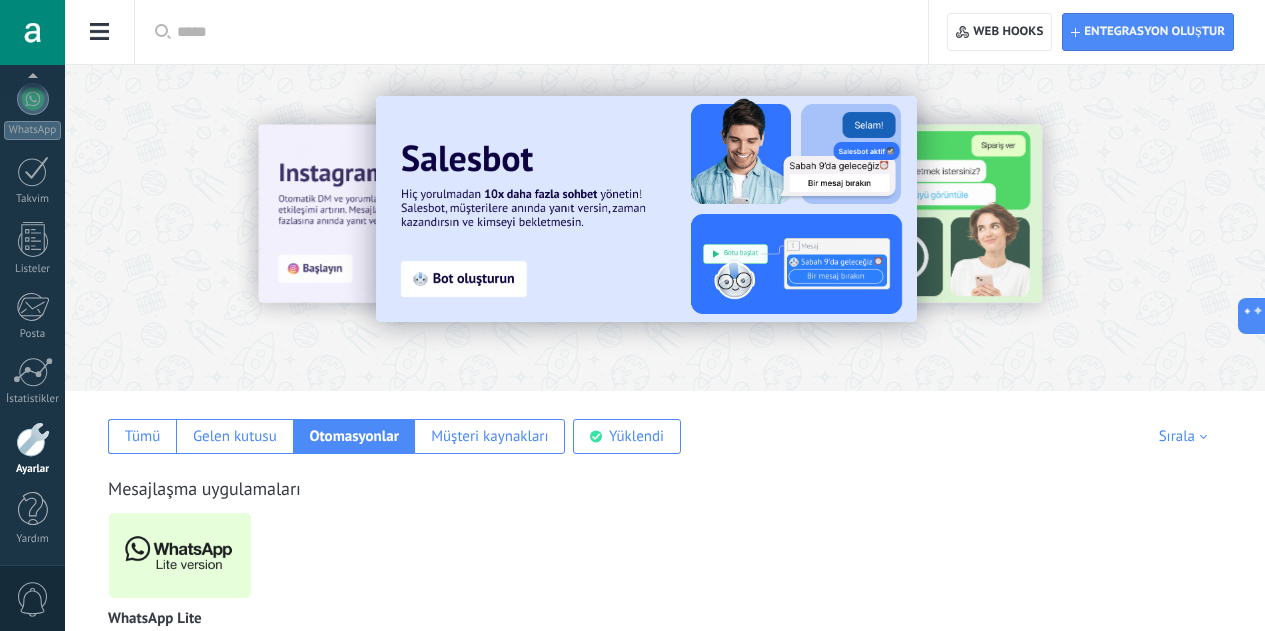click at bounding box center (646, 209) 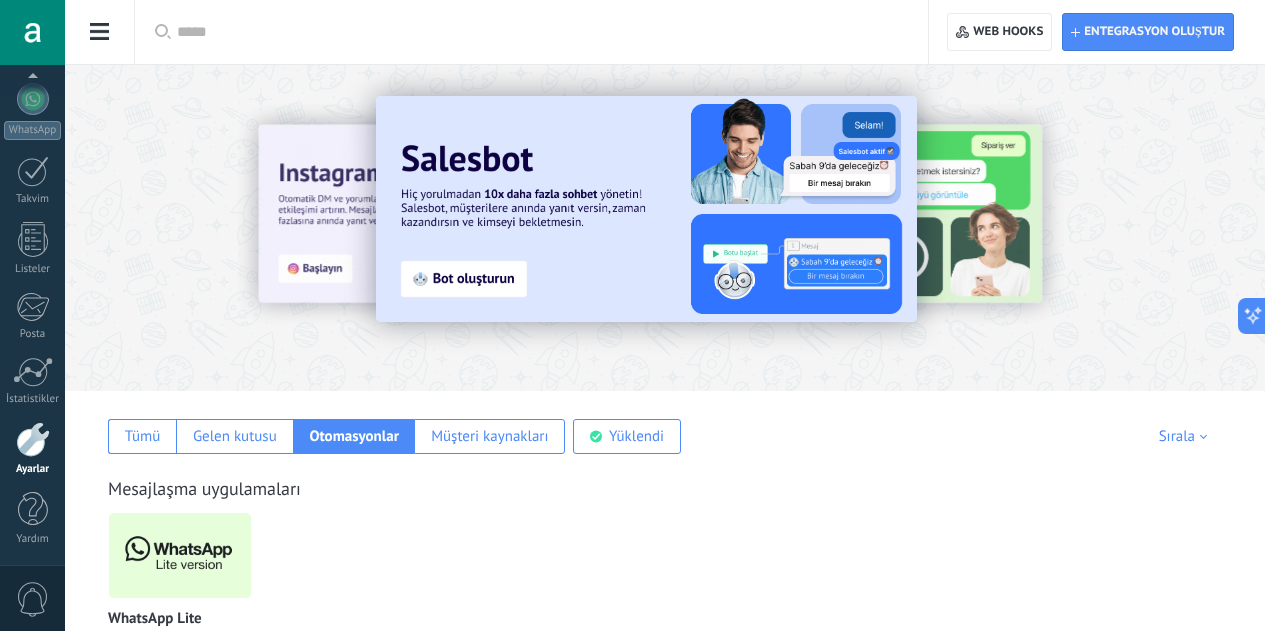 click on ".abccls-1,.abccls-2{fill-rule:evenodd}.abccls-2{fill:#fff} .abfcls-1{fill:none}.abfcls-2{fill:#fff} .abncls-1{isolation:isolate}.abncls-2{opacity:.06}.abncls-2,.abncls-3,.abncls-6{mix-blend-mode:multiply}.abncls-3{opacity:.15}.abncls-4,.abncls-8{fill:#fff}.abncls-5{fill:url(#abnlinear-gradient)}.abncls-6{opacity:.04}.abncls-7{fill:url(#abnlinear-gradient-2)}.abncls-8{fill-rule:evenodd} .abqst0{fill:#ffa200} .abwcls-1{fill:#252525} .cls-1{isolation:isolate} .acicls-1{fill:none} .aclcls-1{fill:#232323} .acnst0{display:none} .addcls-1,.addcls-2{fill:none;stroke-miterlimit:10}.addcls-1{stroke:#dfe0e5}.addcls-2{stroke:#a1a7ab} .adecls-1,.adecls-2{fill:none;stroke-miterlimit:10}.adecls-1{stroke:#dfe0e5}.adecls-2{stroke:#a1a7ab} .adqcls-1{fill:#8591a5;fill-rule:evenodd} .aeccls-1{fill:#5c9f37} .aeecls-1{fill:#f86161} .aejcls-1{fill:#8591a5;fill-rule:evenodd} .aekcls-1{fill-rule:evenodd} .aelcls-1{fill-rule:evenodd;fill:currentColor} .aemcls-1{fill-rule:evenodd;fill:currentColor} .aencls-2{fill:#f86161;opacity:.3}" at bounding box center [632, 315] 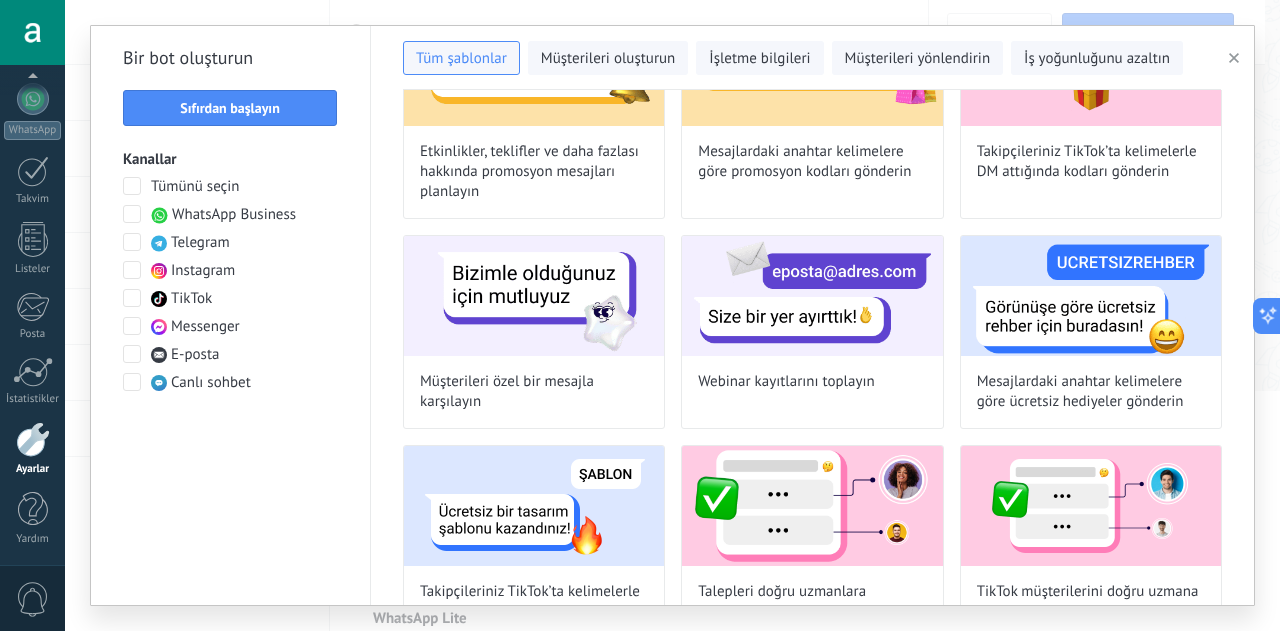 scroll, scrollTop: 229, scrollLeft: 0, axis: vertical 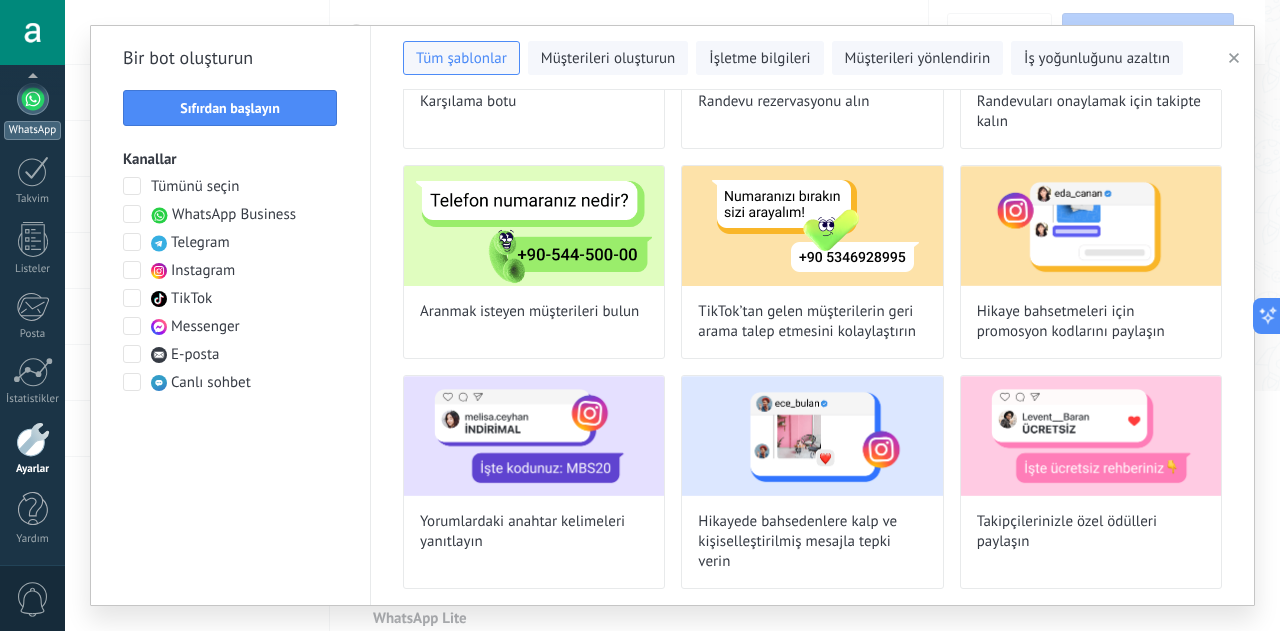 click on "WhatsApp" at bounding box center (32, 111) 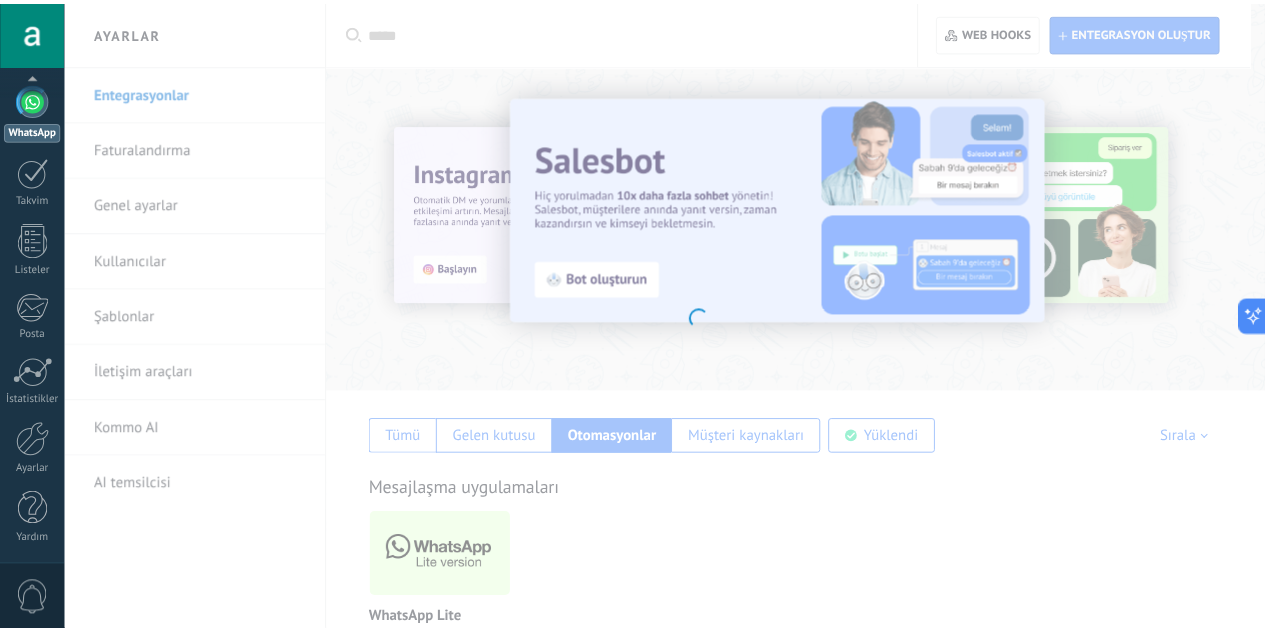 scroll, scrollTop: 0, scrollLeft: 0, axis: both 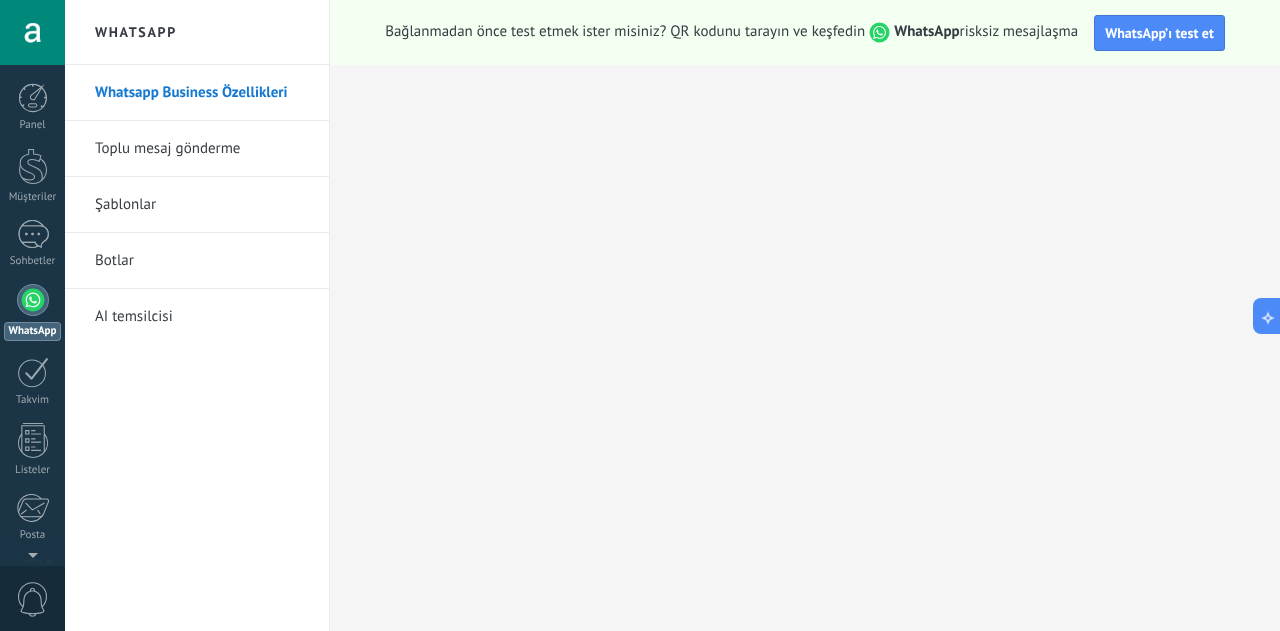 click on "Şablonlar" at bounding box center (202, 205) 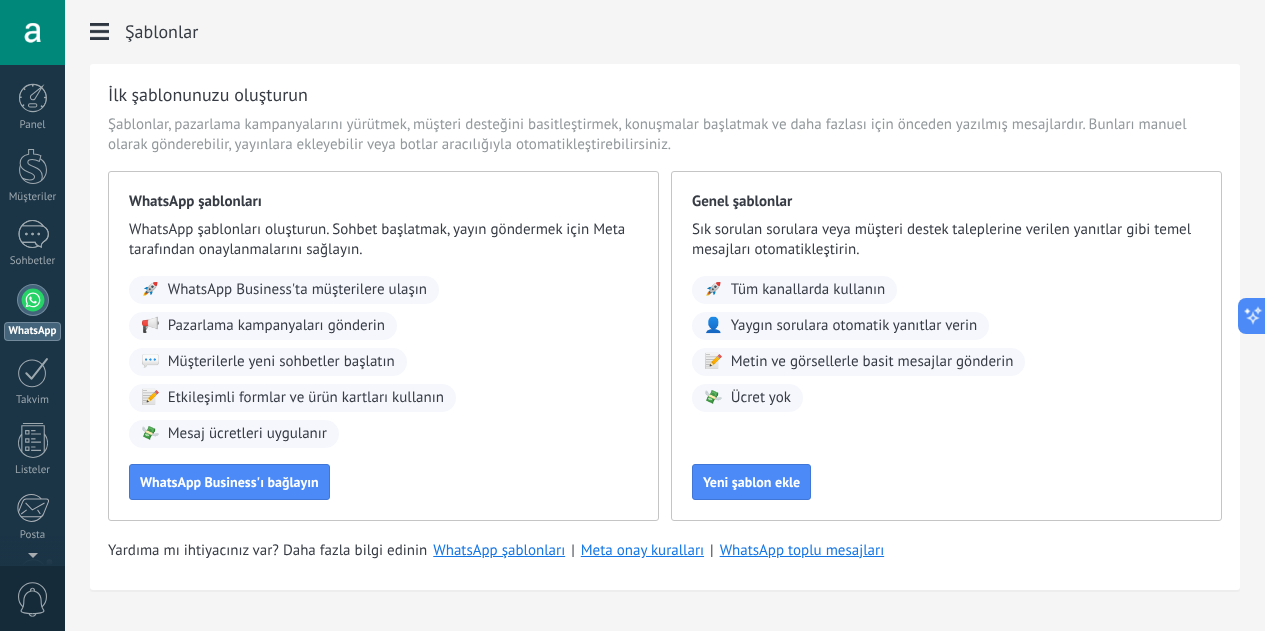 click on "Whatsapp Business Özellikleri" at bounding box center [-116, 93] 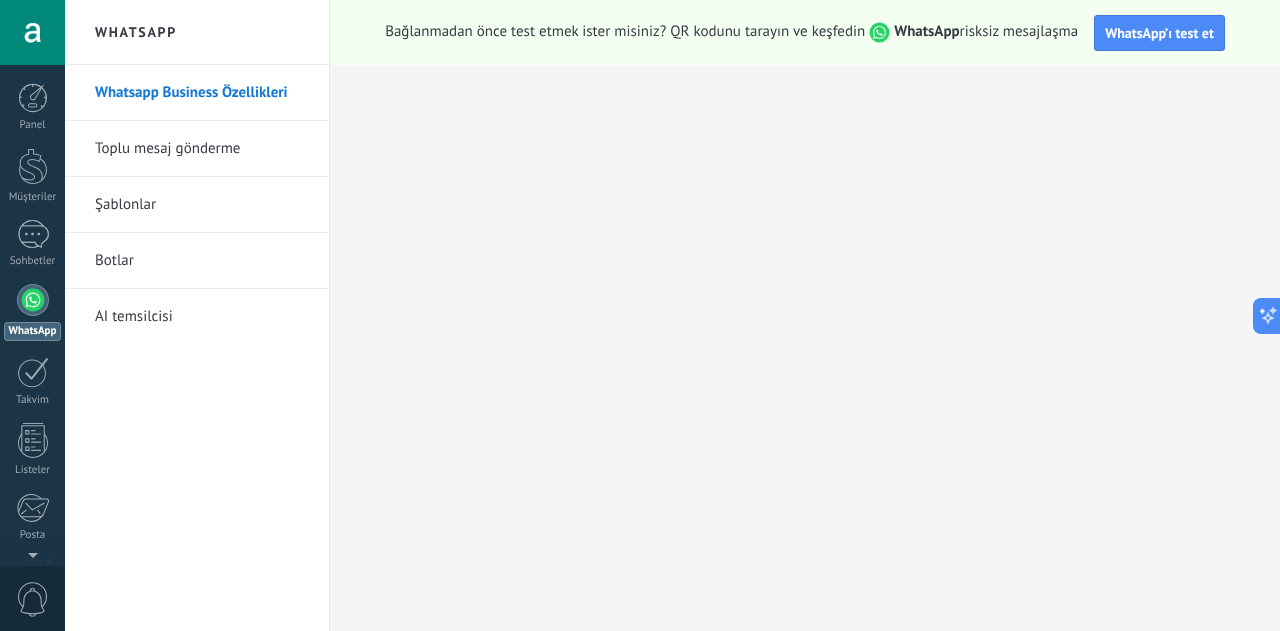click on "Şablonlar" at bounding box center [202, 205] 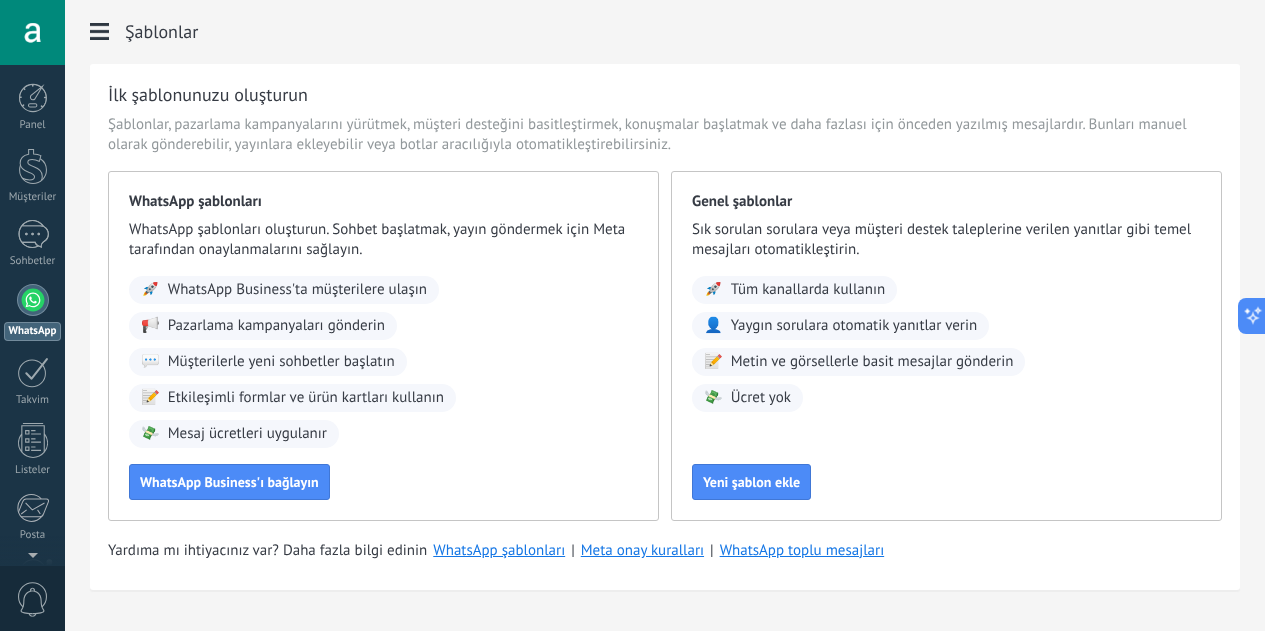 click on "WhatsApp şablonları" at bounding box center (383, 202) 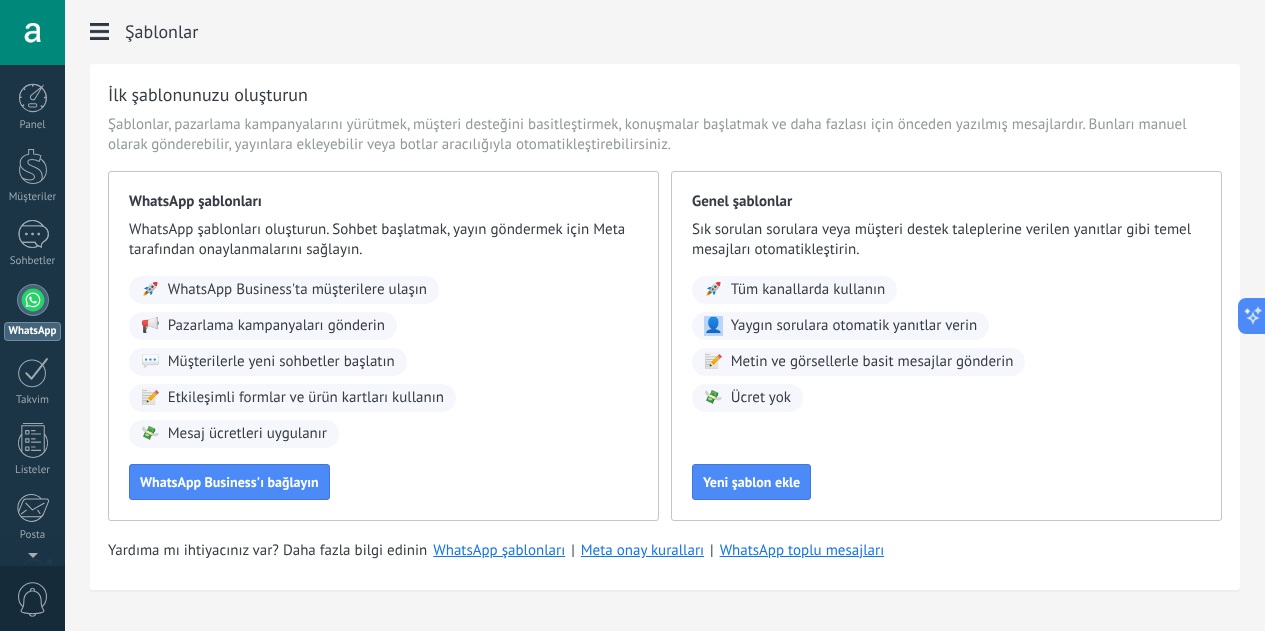 click on "🚀 Tüm kanallarda kullanın 👤 Yaygın sorulara otomatik yanıtlar verin 📝 Metin ve görsellerle basit mesajlar gönderin 💸 Ücret yok" at bounding box center (946, 344) 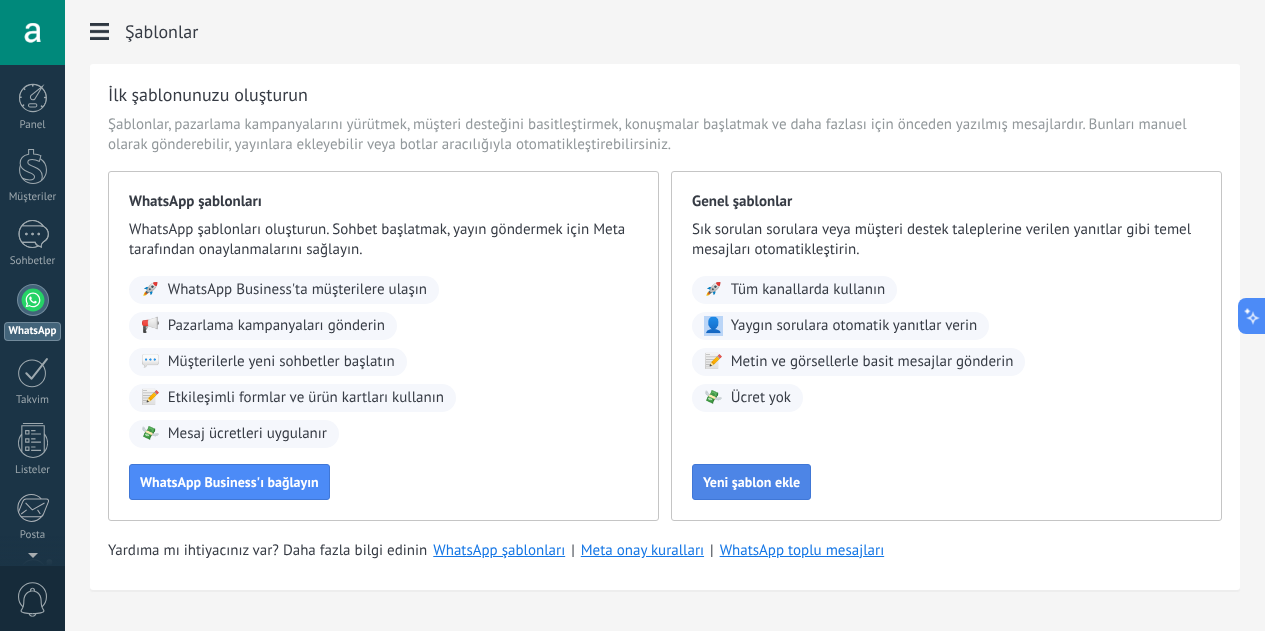 click on "Yeni şablon ekle" at bounding box center (751, 482) 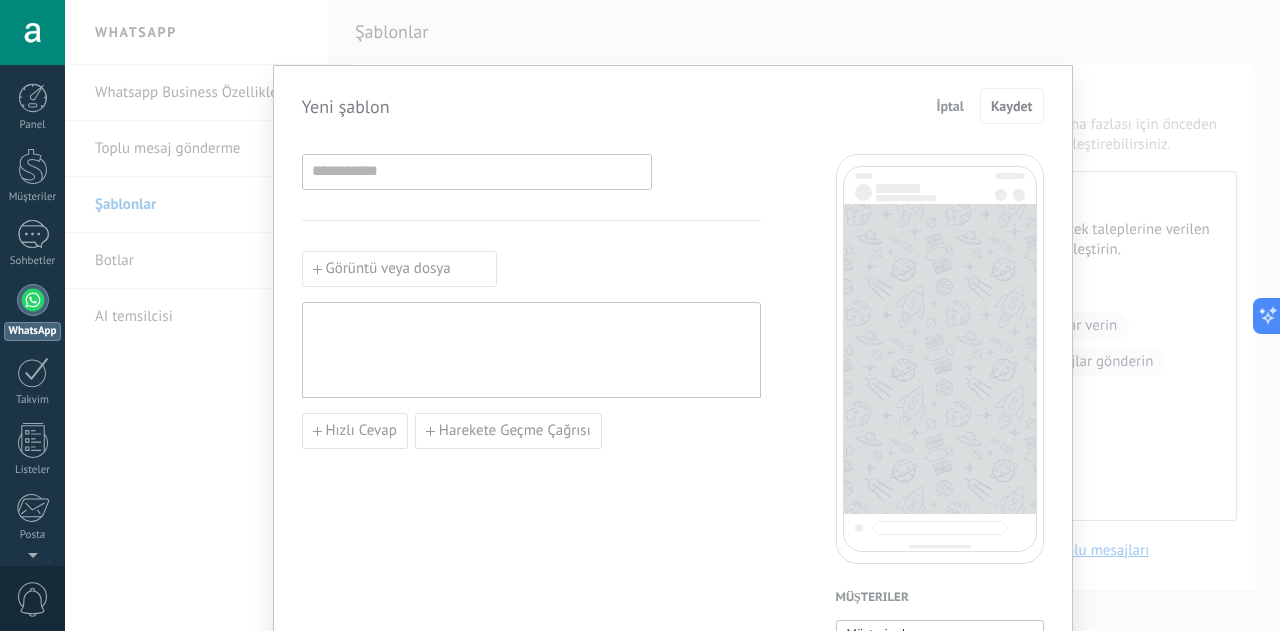 click on "Yeni şablon İptal Kaydet Görüntü veya dosya Hızlı Cevap Harekete Geçme Çağrısı Müşteriler Müşteri ad Müşteri aşaması Satış değeri Müşteri Müşteri paylaşım sayfası URL'si Müşteri sorumlu kullanıcı (Email) Müşteri ID Müşteri sorumlu kullanıcı Müşteri sorumlu kullanıcı telefonu Müşteri sorumlu kullanıcı (ID) Müşteri utm_content Müşteri utm_medium Müşteri utm_campaign Müşteri utm_source Müşteri utm_term Müşteri utm_referrer Müşteri yönlendiren Müşteri gclientid Müşteri gclid Müşteri fbclid Tracking number Delivery address Payment method Discount Lost reason Contract number Contract date Payment File Kişiler Kişi adı Ad Soyad İletişim ID İletişim sorumlu kullanıcı İletişim sorumlu kullanıcı telefonu İletişim sorumlu kullanıcı (ID) İletişim sorumlu kullanıcı (Email) İletişim telefon (İş telefonu) İletişim telefon (İş DD) İletişim telefon (Mobil) İletişim telefon (Faks) İletişim telefon (Ev) İletişim telefon" at bounding box center (672, 315) 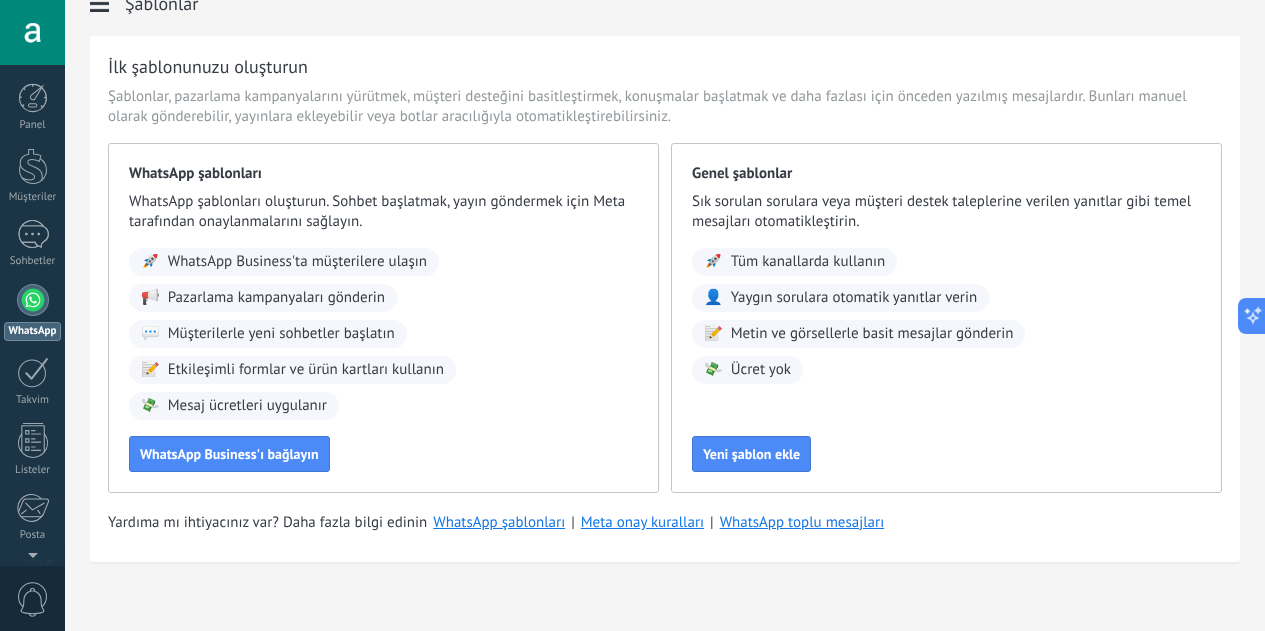 scroll, scrollTop: 44, scrollLeft: 0, axis: vertical 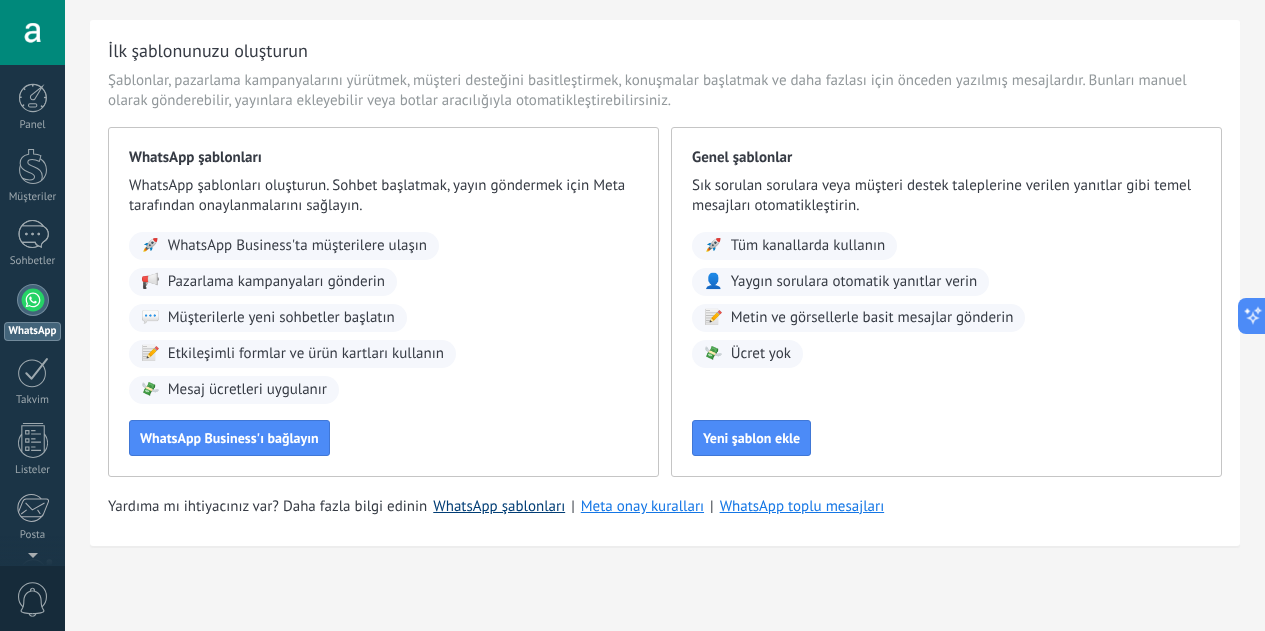 click on "WhatsApp şablonları" at bounding box center (499, 506) 